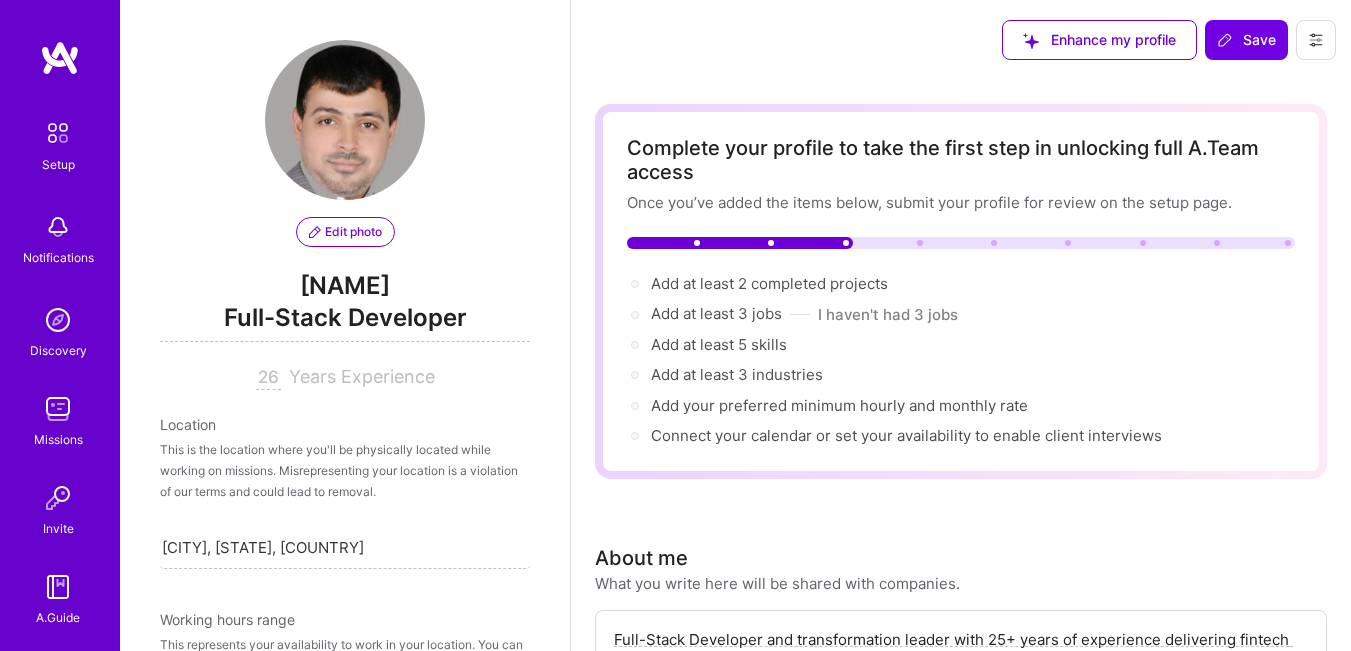select on "[COUNTRY_CODE]" 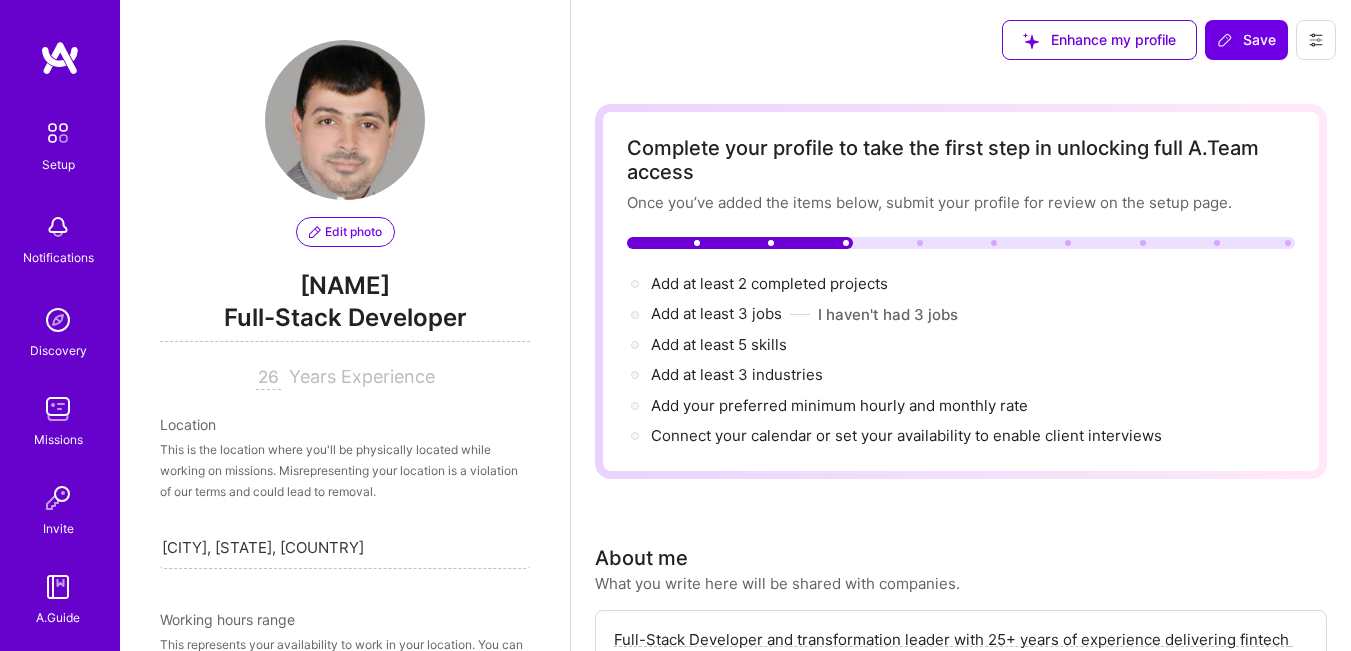 drag, startPoint x: 897, startPoint y: 285, endPoint x: 641, endPoint y: 283, distance: 256.0078 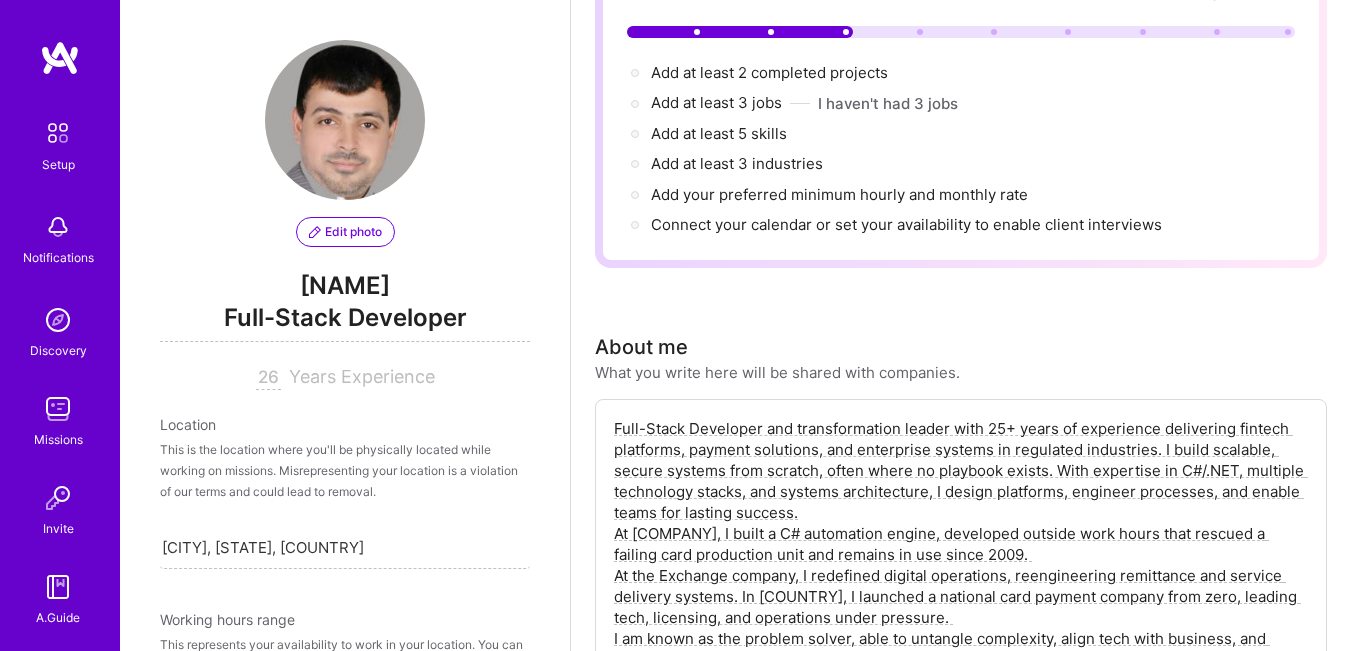 scroll, scrollTop: 200, scrollLeft: 0, axis: vertical 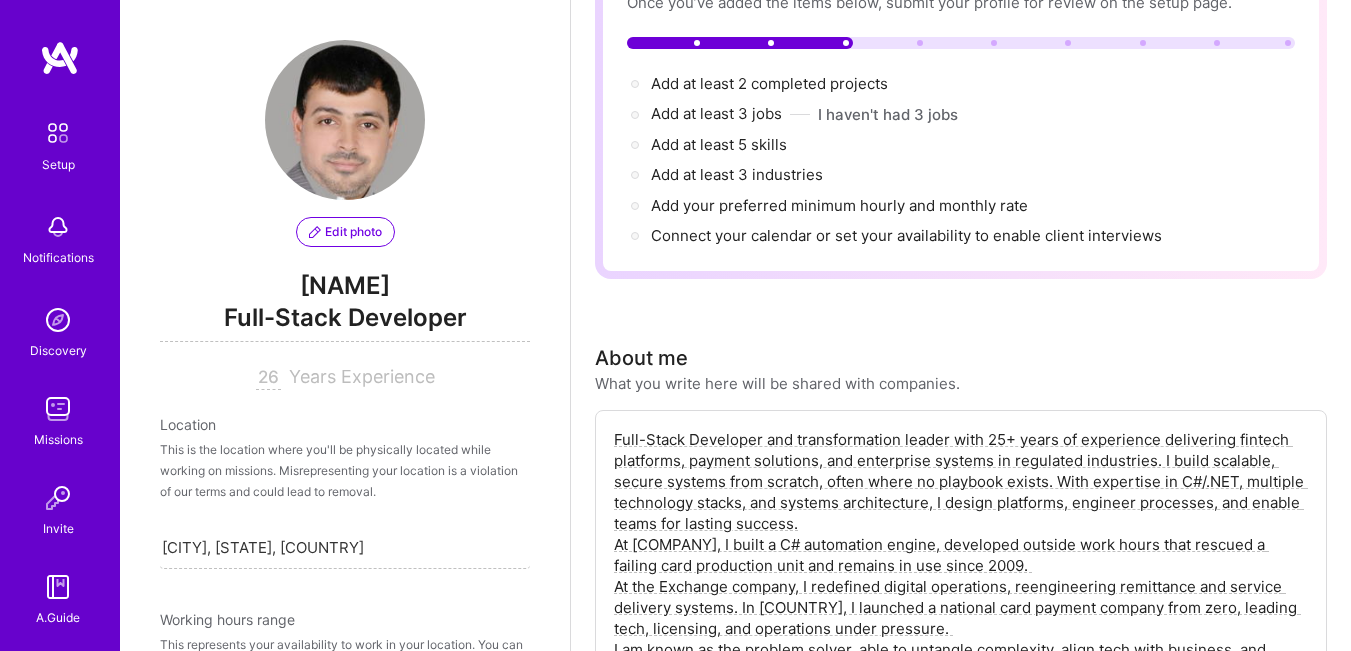 click on "Complete your profile to take the first step in unlocking full A.Team access Once you’ve added the items below, submit your profile for review on the setup page. Add at least 2 completed projects  → Add at least 3 jobs  → I haven't had 3 jobs Add at least 5 skills  → Add at least 3 industries  → Add your preferred minimum hourly and monthly rate  →   Connect your calendar or set your availability to enable client interviews  →   About me What you write here will be shared with companies. Enter at least  100  characters. 992/1,000 Create a comprehensive bio. Start writing Availability I am available from Select... Right Now Future Date Not Available Note on availability   Optional Tell us about any special circumstances, like being able to ramp up hours, or adjust your usual availability. If you're engaged on another project, mention it and include your expected end date. Rate Learn about rates Hourly Rate What is hourly rate? Benefits Monthly Rate What is monthly rate? Benefits Open A.Guide   $" at bounding box center (961, 1569) 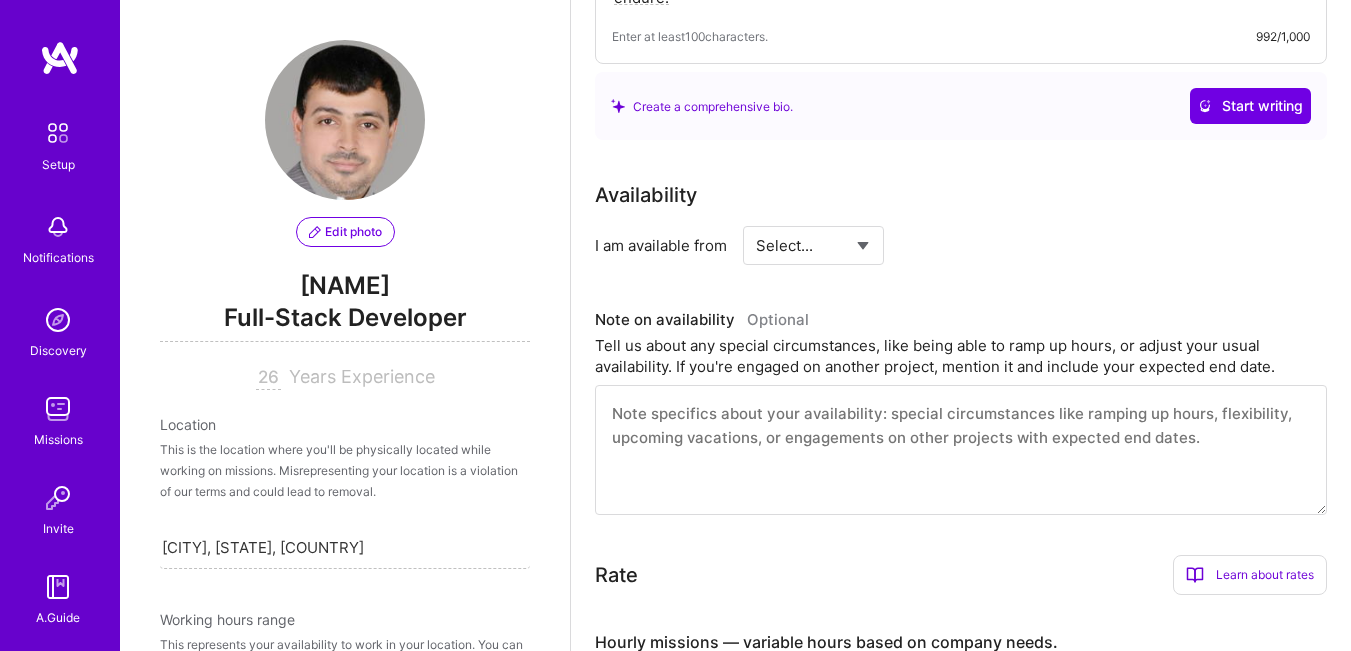 scroll, scrollTop: 900, scrollLeft: 0, axis: vertical 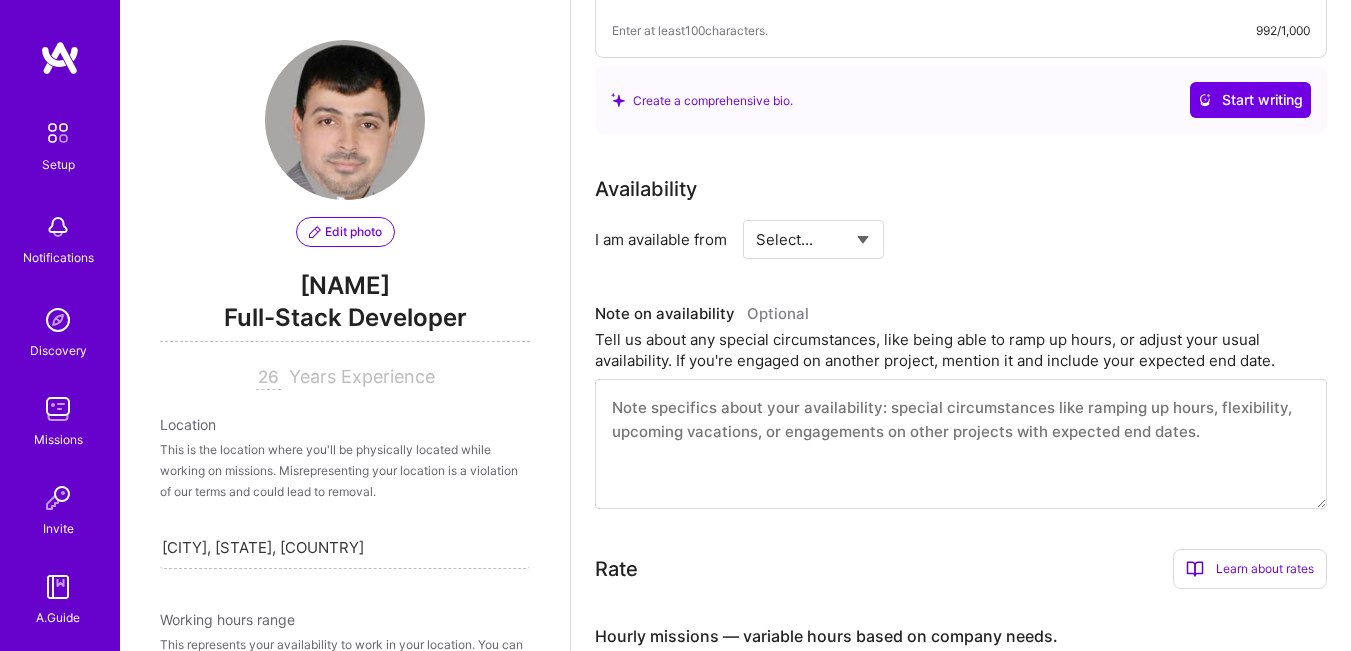 click on "Select... Right Now Future Date Not Available" at bounding box center (813, 239) 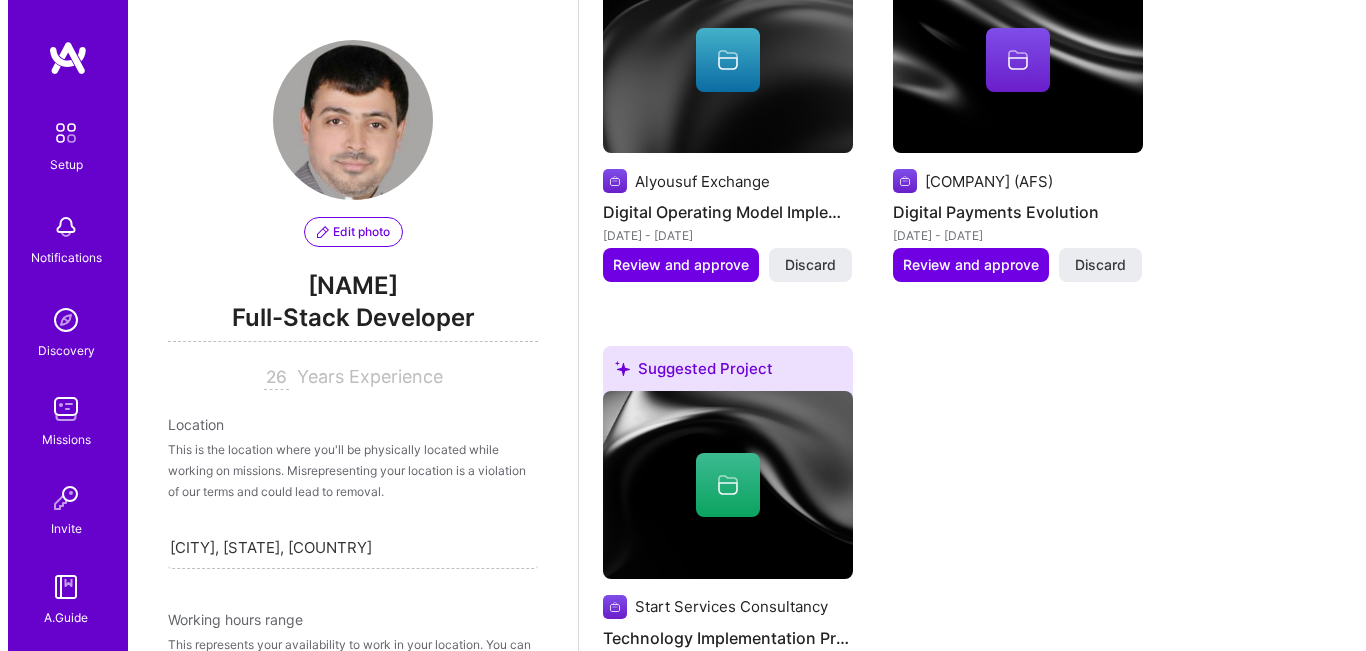 scroll, scrollTop: 1900, scrollLeft: 0, axis: vertical 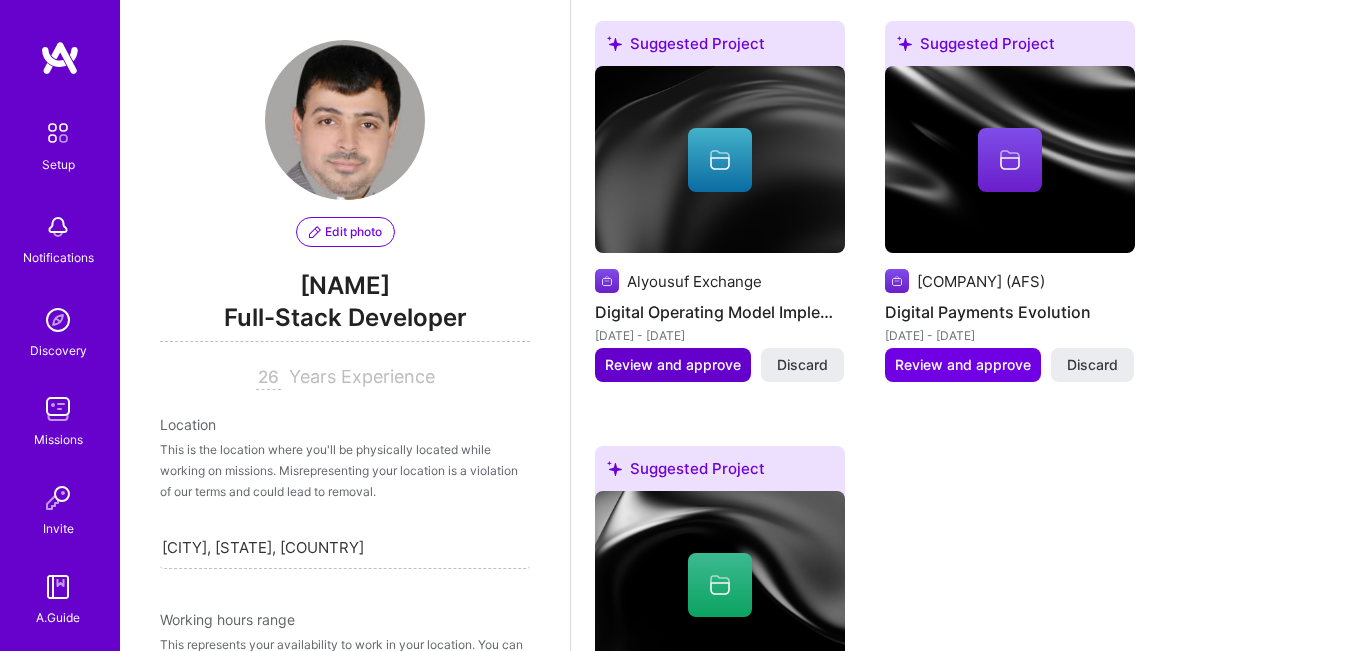click on "Review and approve" at bounding box center (673, 365) 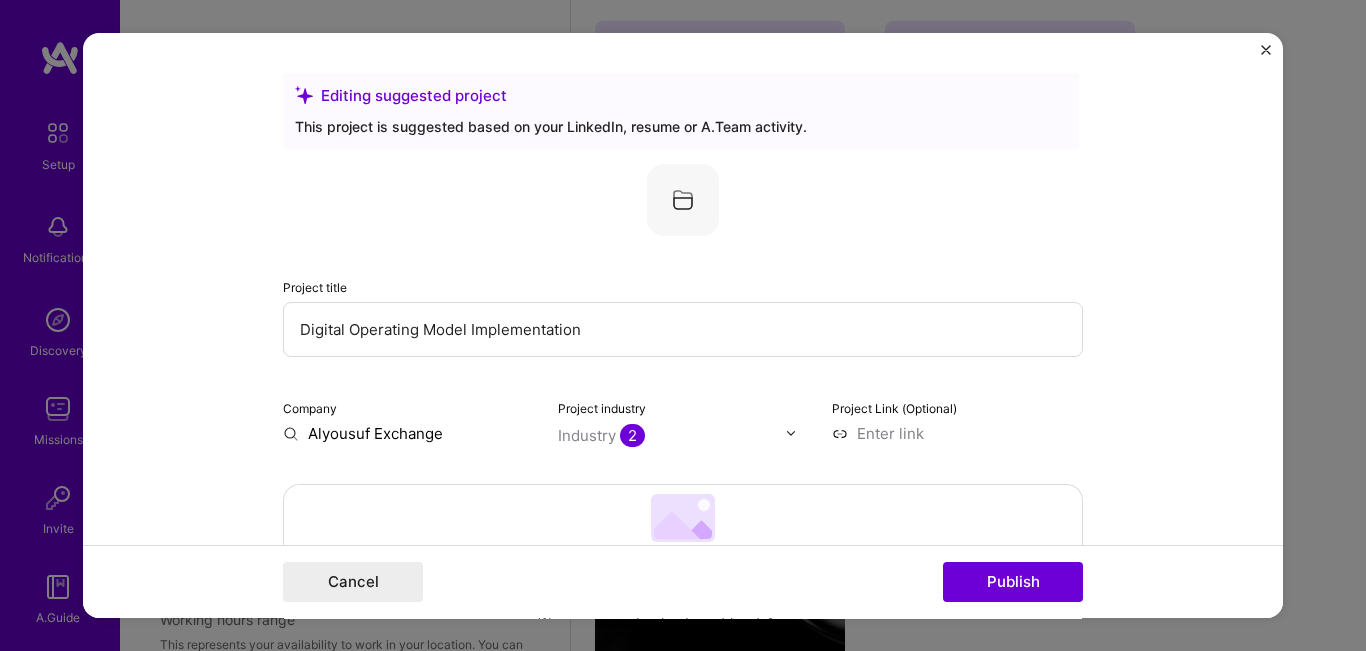 click on "Digital Operating Model Implementation" at bounding box center [683, 329] 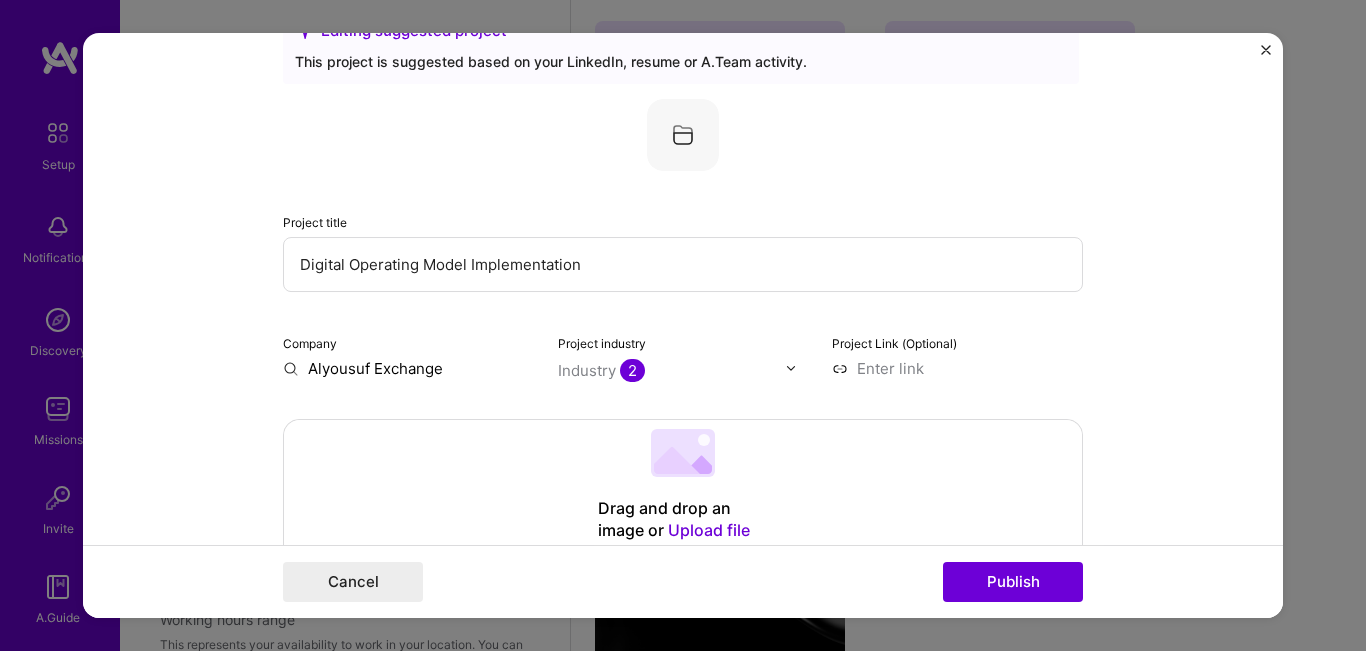 scroll, scrollTop: 100, scrollLeft: 0, axis: vertical 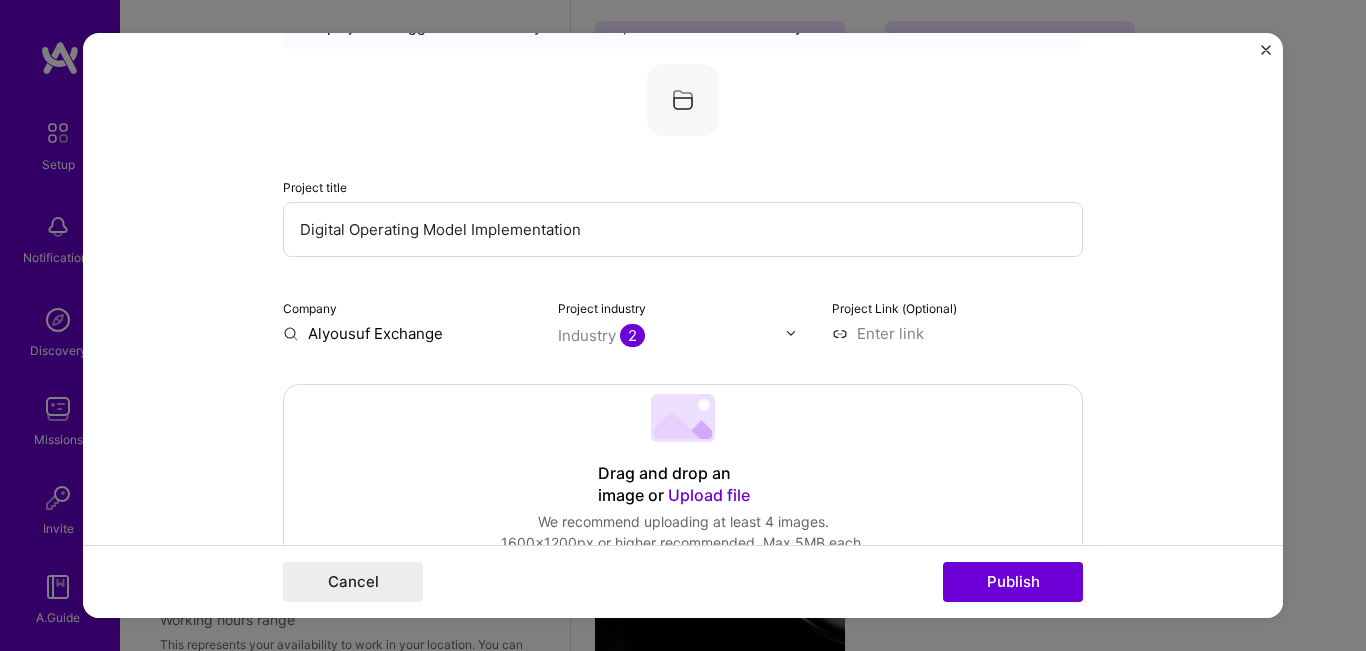 click at bounding box center (791, 333) 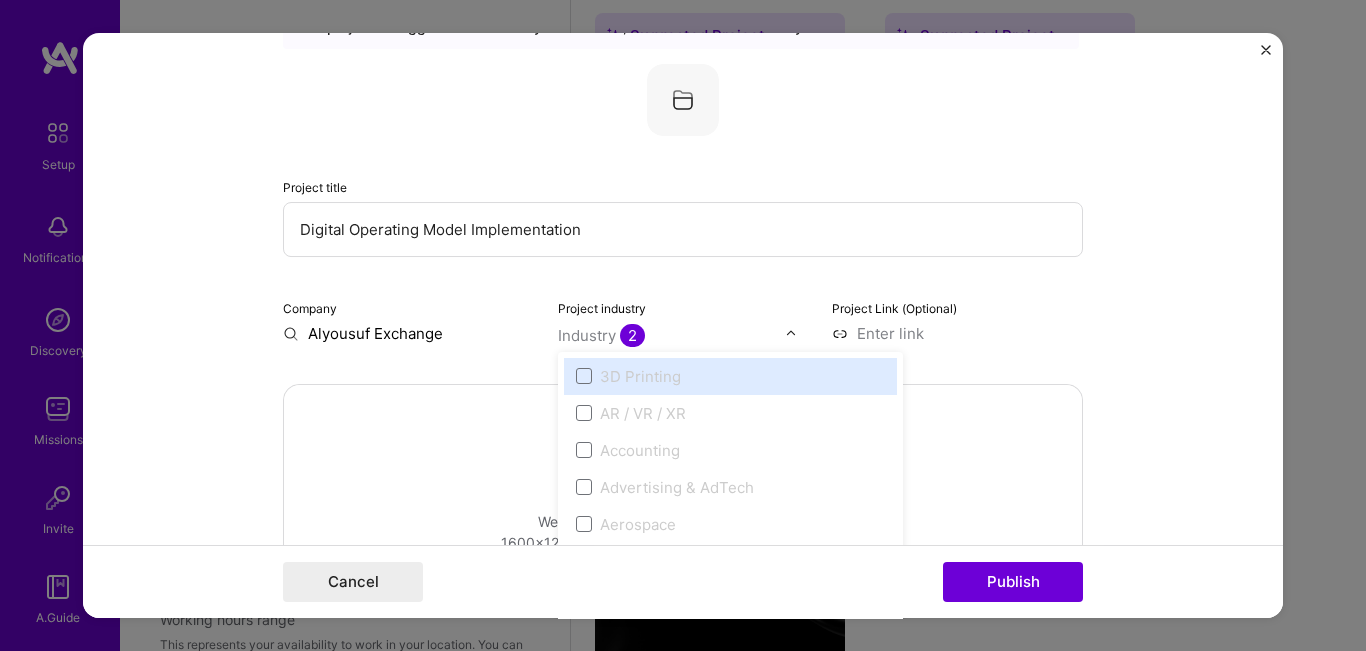scroll, scrollTop: 1909, scrollLeft: 0, axis: vertical 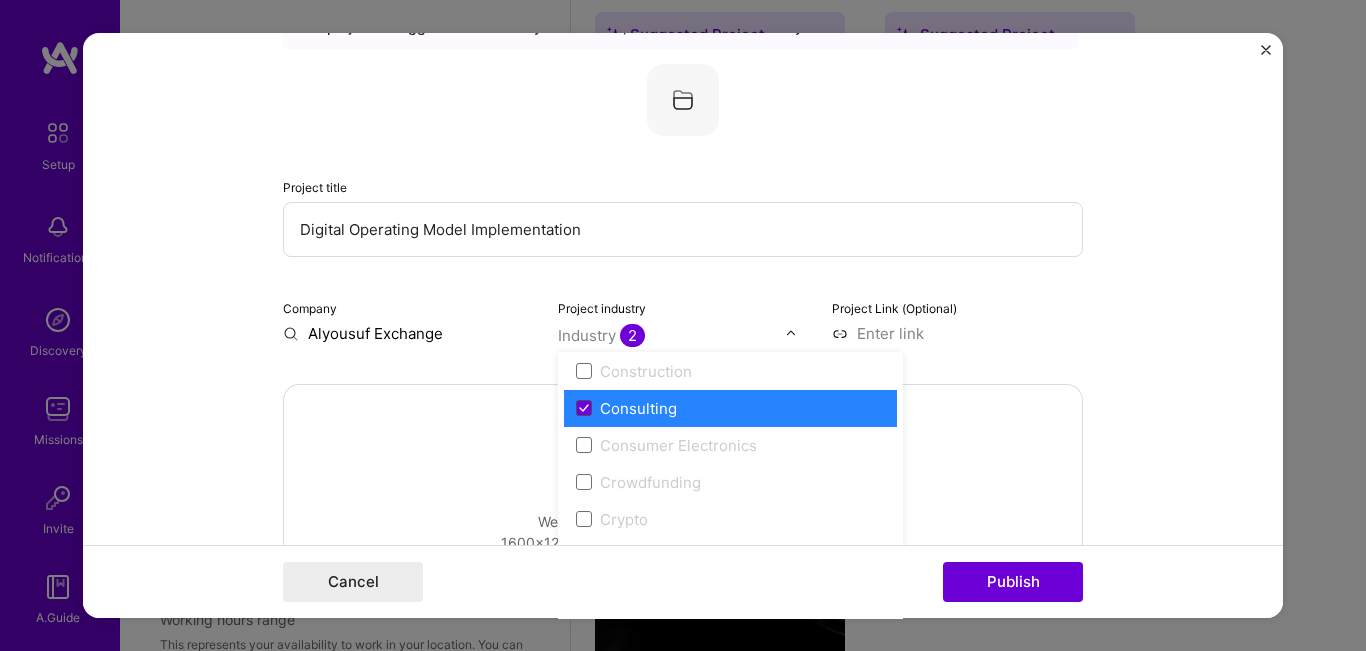 click 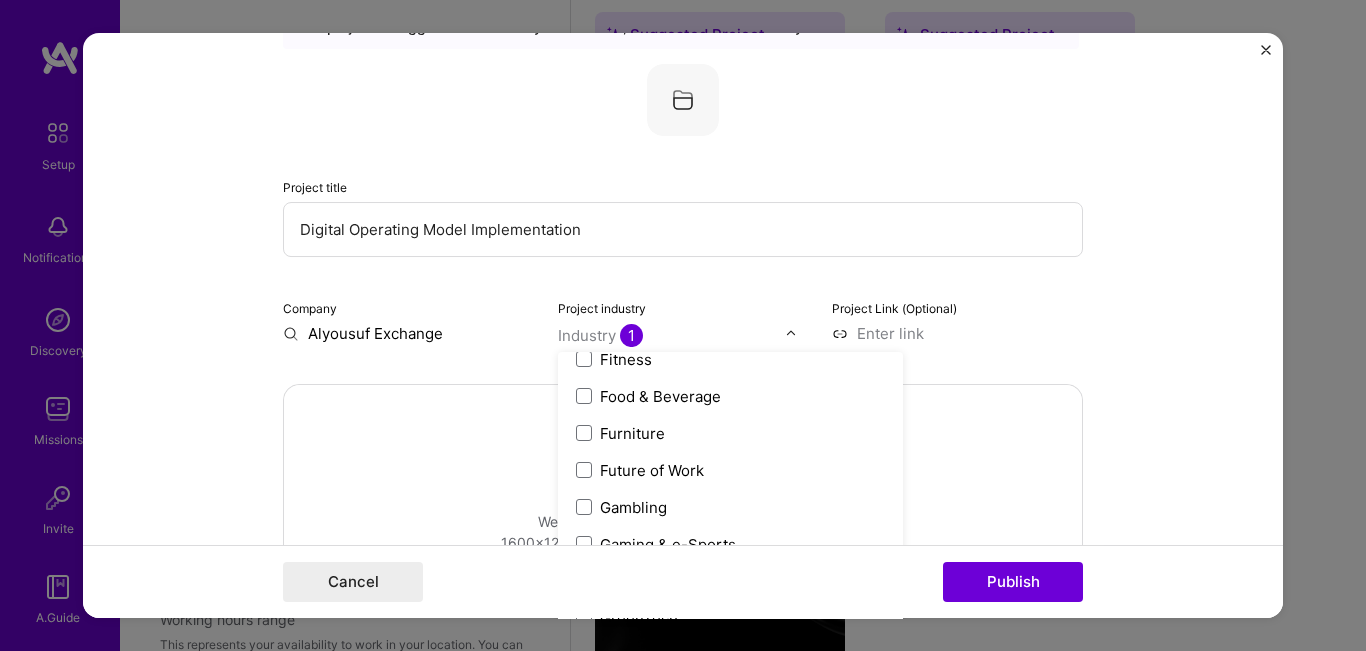 scroll, scrollTop: 2100, scrollLeft: 0, axis: vertical 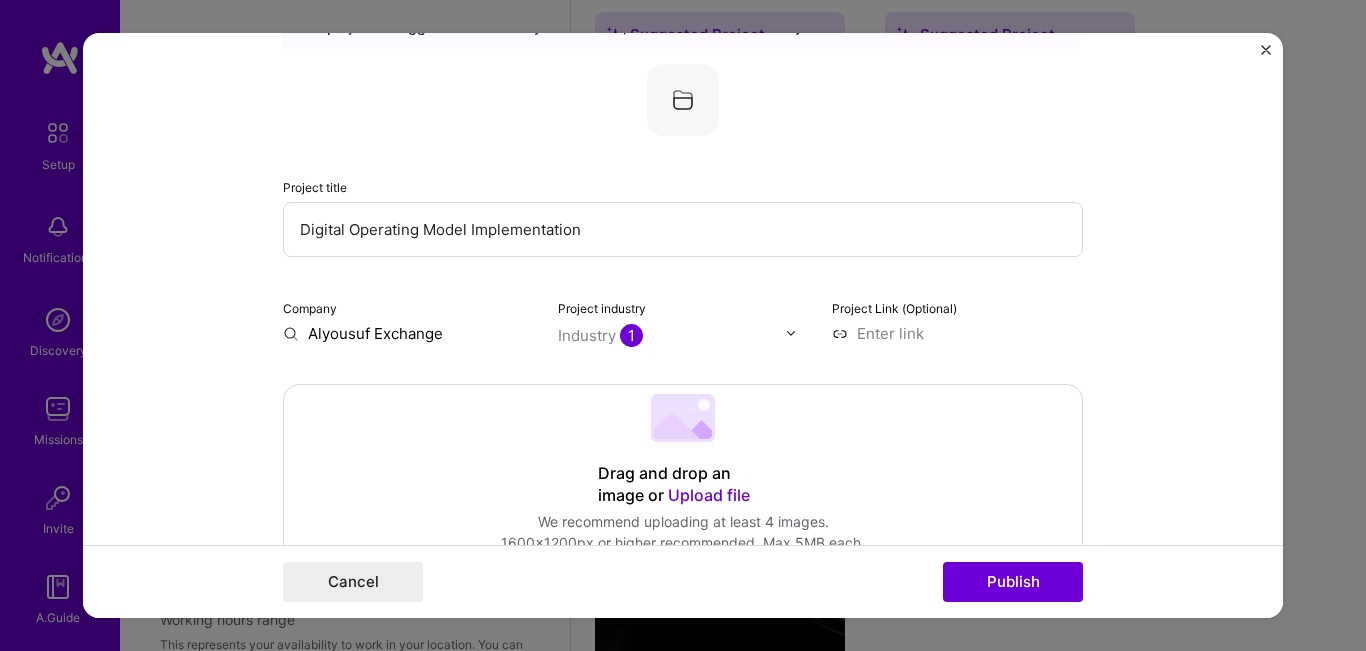 click on "Editing suggested project This project is suggested based on your LinkedIn, resume or A.Team activity. Project title Digital Operating Model Implementation Company Alyousuf Exchange
Project industry Industry 1 Project Link (Optional)
Drag and drop an image or   Upload file Upload file We recommend uploading at least 4 images. 1600x1200px or higher recommended. Max 5MB each. Role IT & Digital Transformation Manager / Advisor Select role type Jan, 2019
to Jan, 2025
I’m still working on this project Skills used — Add up to 12 skills Any new skills will be added to your profile. Enter skills... Did this role require you to manage team members? (Optional) Yes, I managed — team members. Were you involved from inception to launch (0  ->  1)? (Optional) Zero to one is creation and development of a unique product from the ground up. I was involved in zero to one with this project   282" at bounding box center (683, 326) 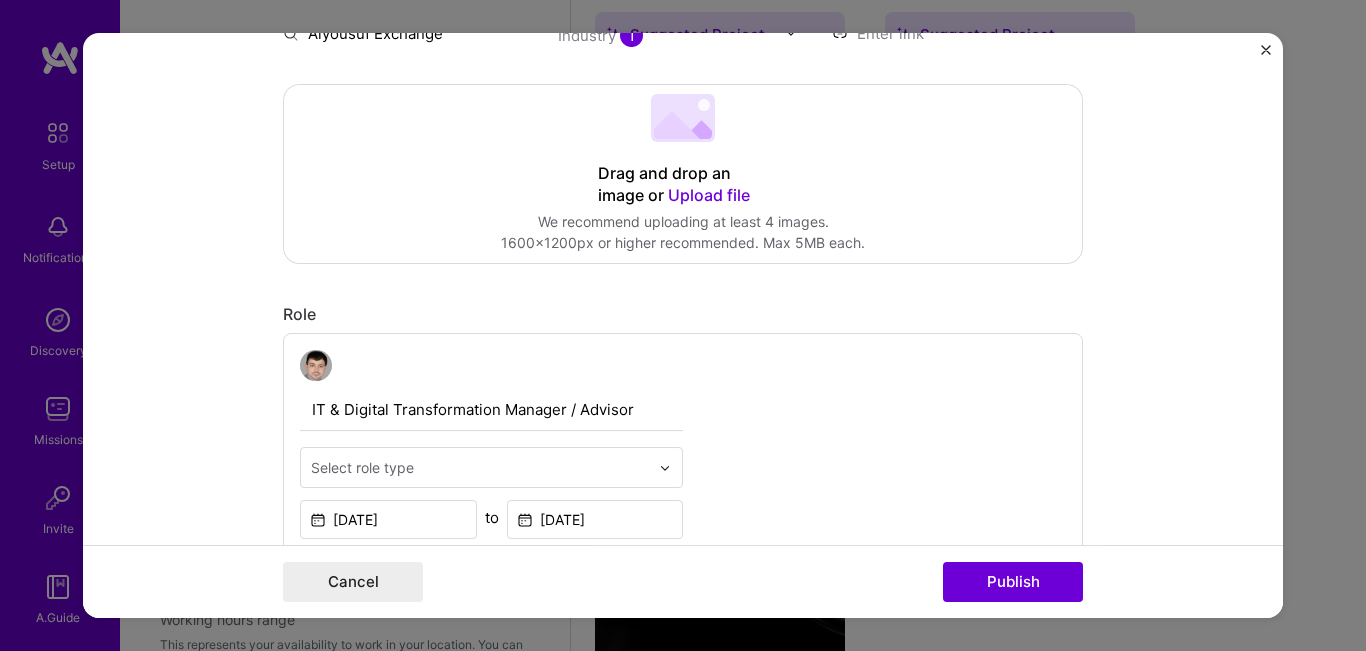 scroll, scrollTop: 500, scrollLeft: 0, axis: vertical 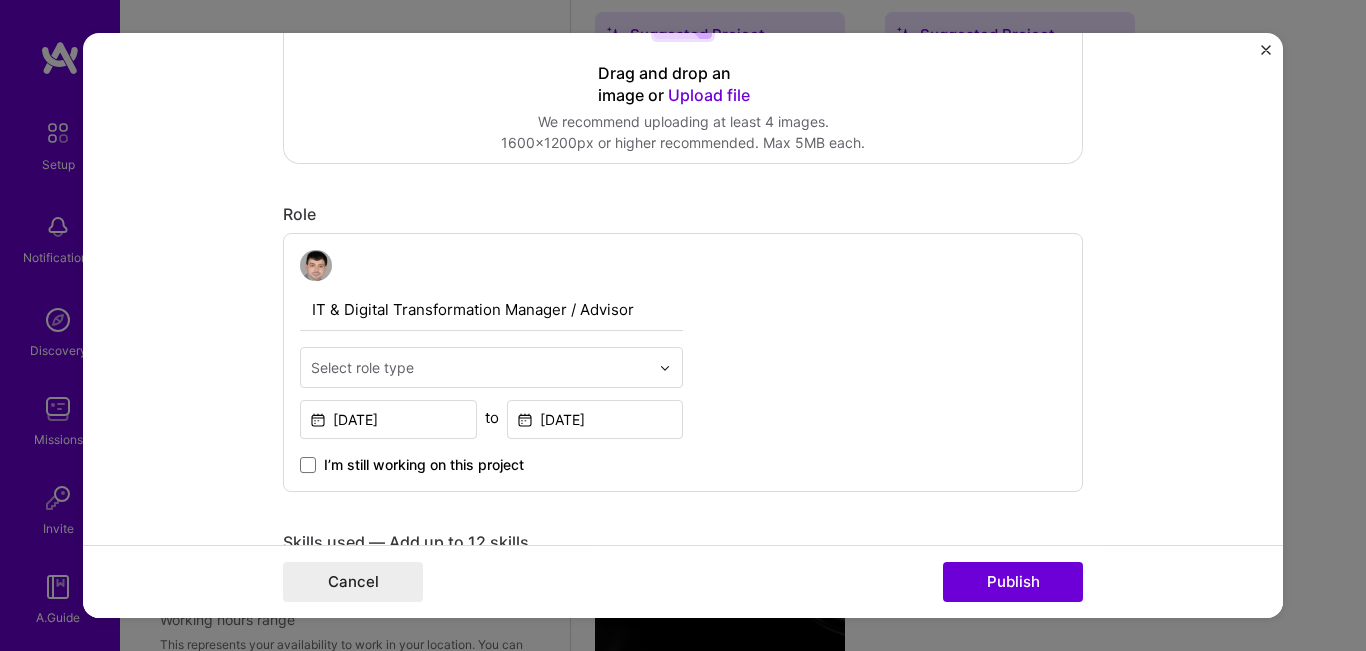 click on "IT & Digital Transformation Manager / Advisor" at bounding box center (491, 310) 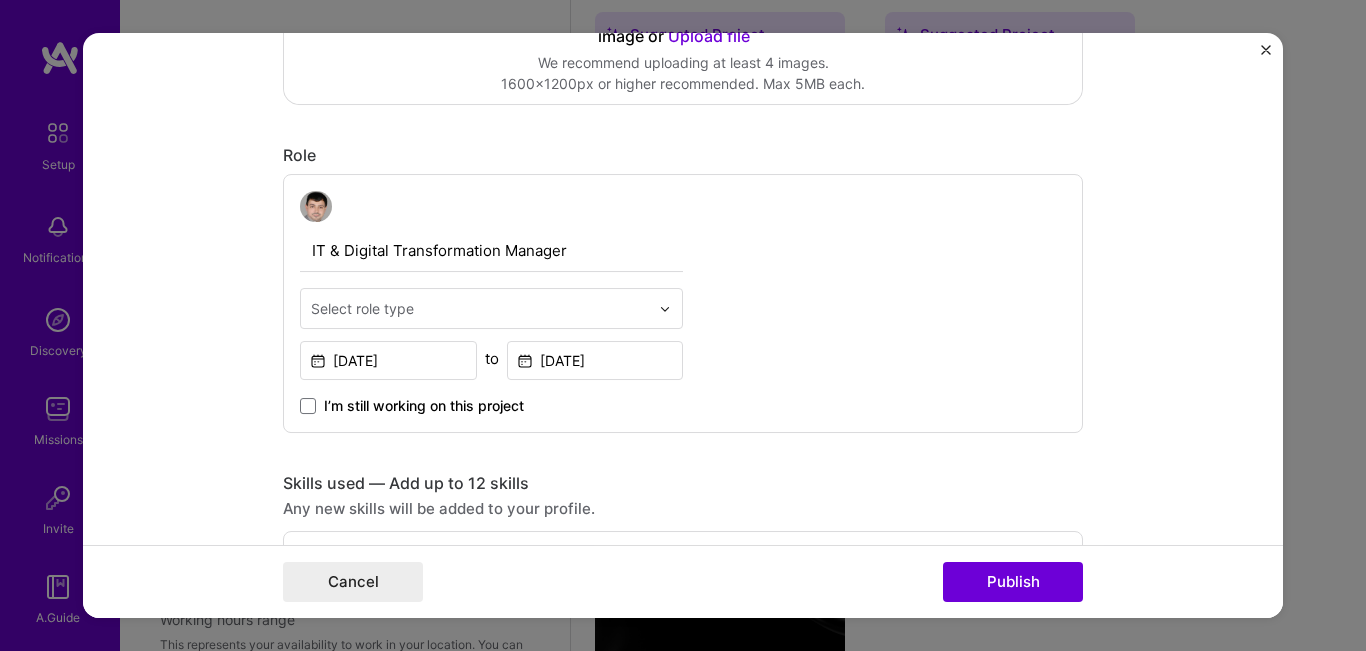 scroll, scrollTop: 659, scrollLeft: 0, axis: vertical 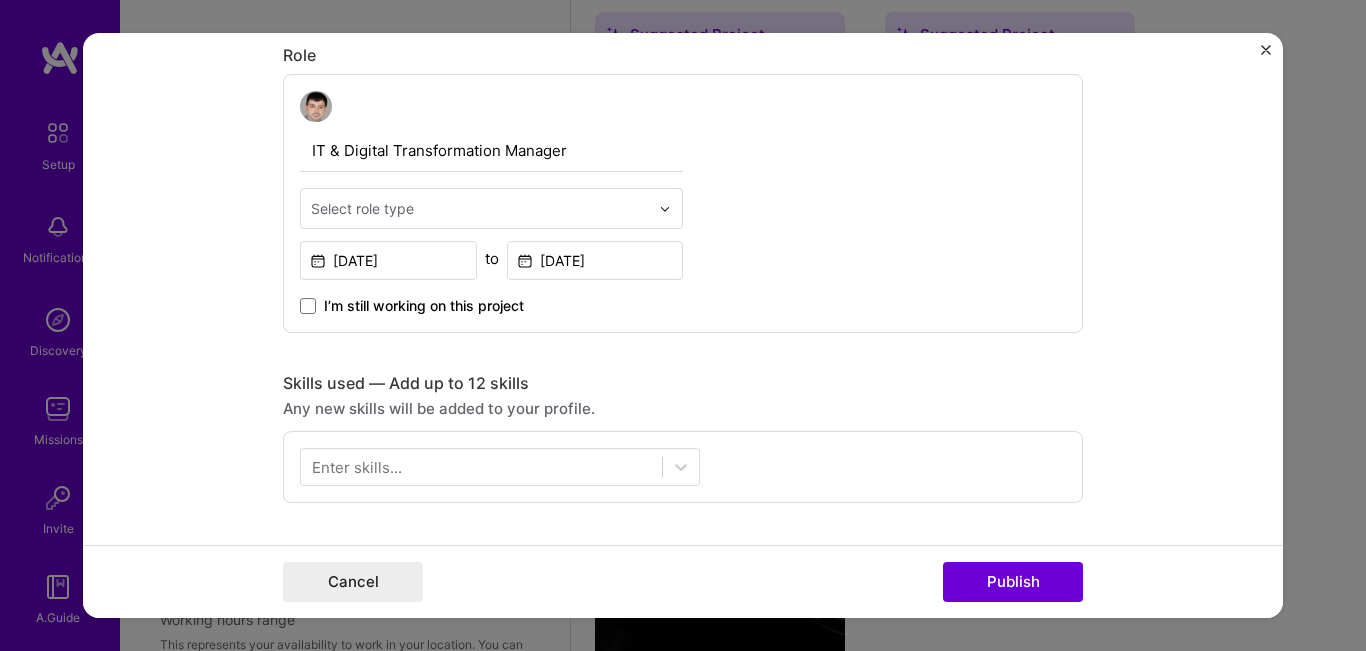 type on "IT & Digital Transformation Manager" 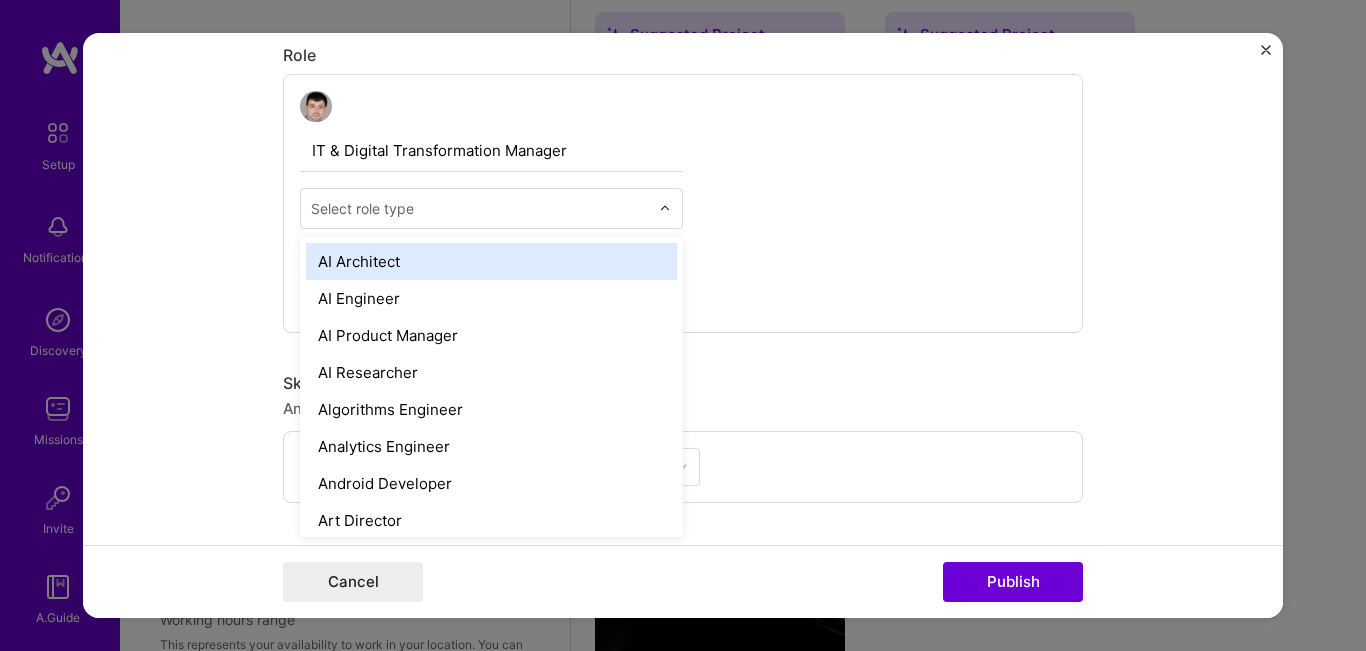 click on "Select role type" at bounding box center (480, 208) 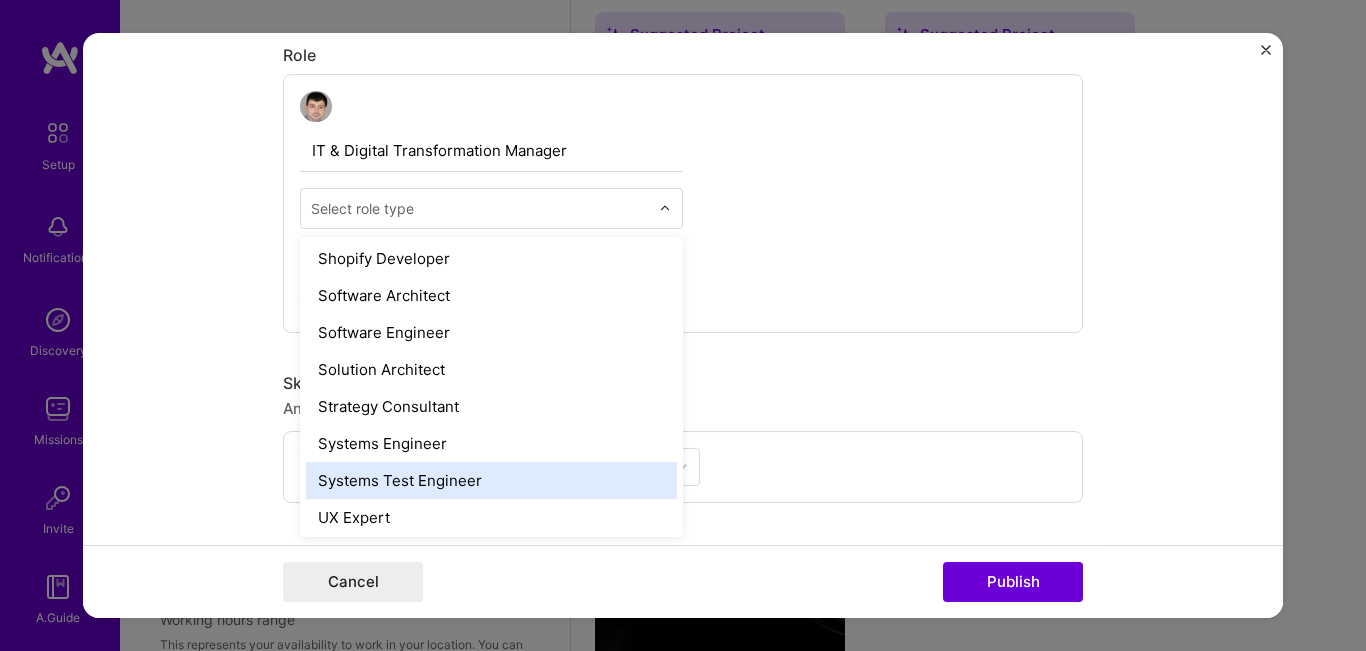 scroll, scrollTop: 2102, scrollLeft: 0, axis: vertical 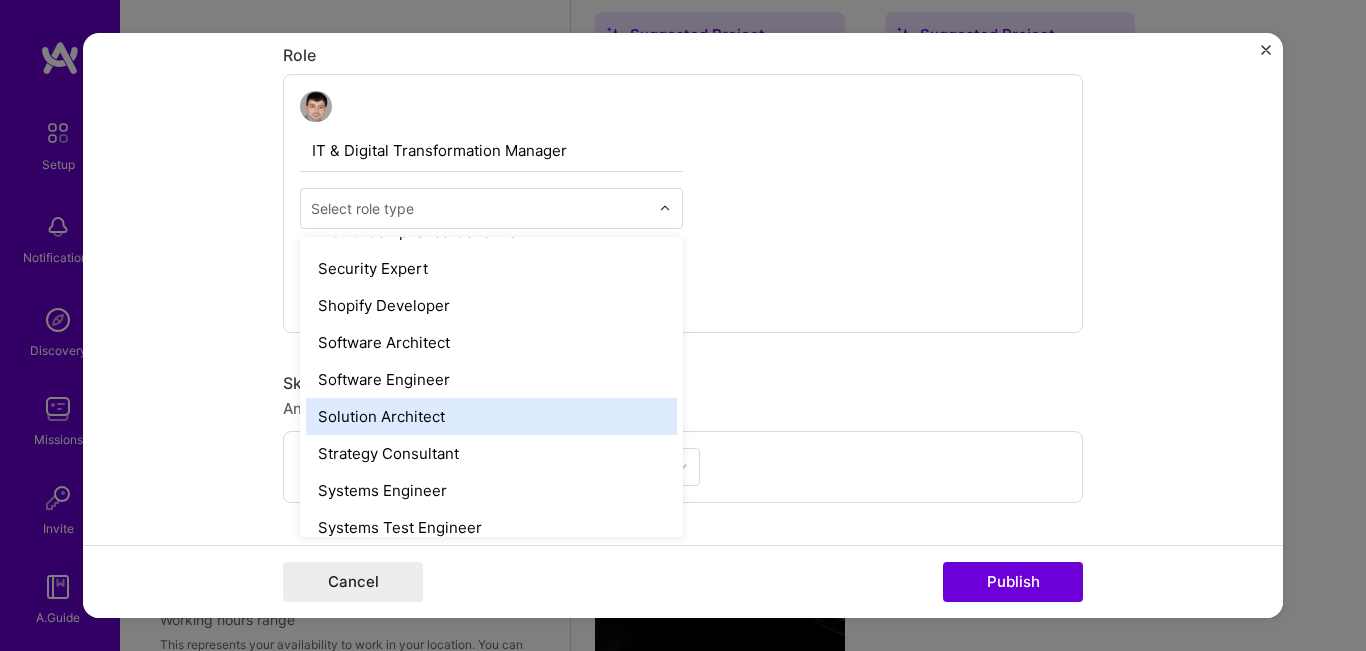 click on "Solution Architect" at bounding box center [491, 416] 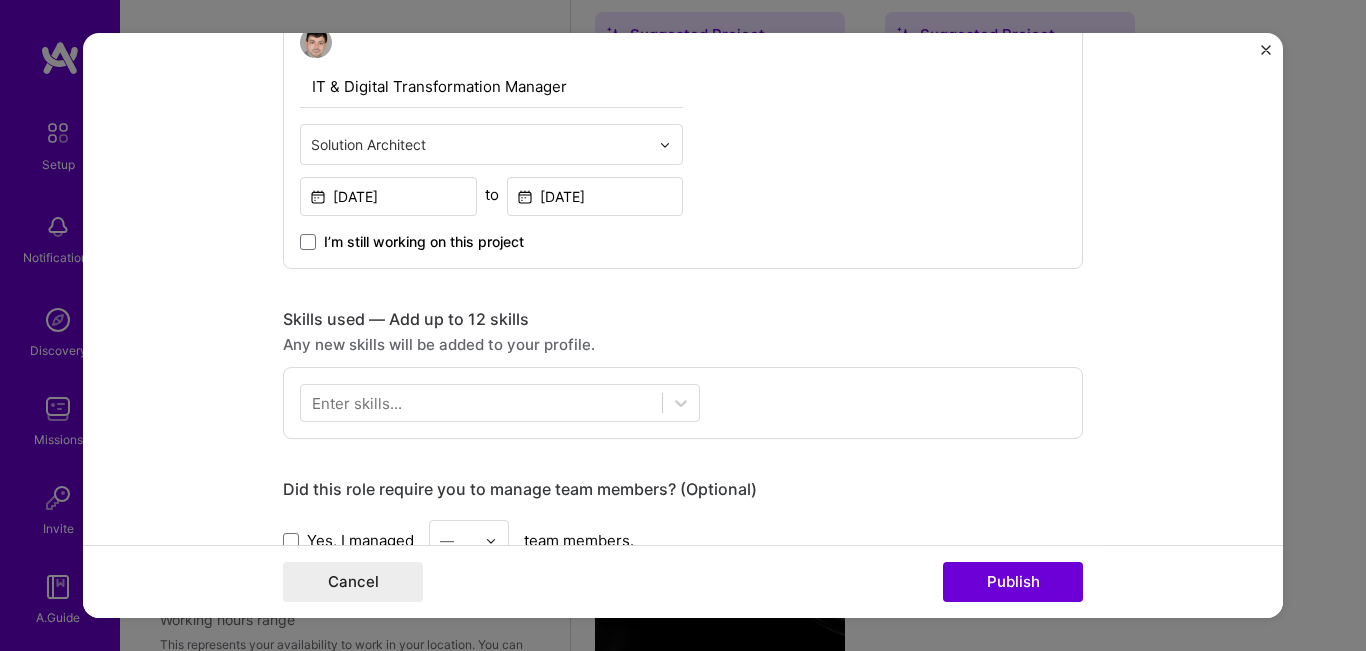 scroll, scrollTop: 759, scrollLeft: 0, axis: vertical 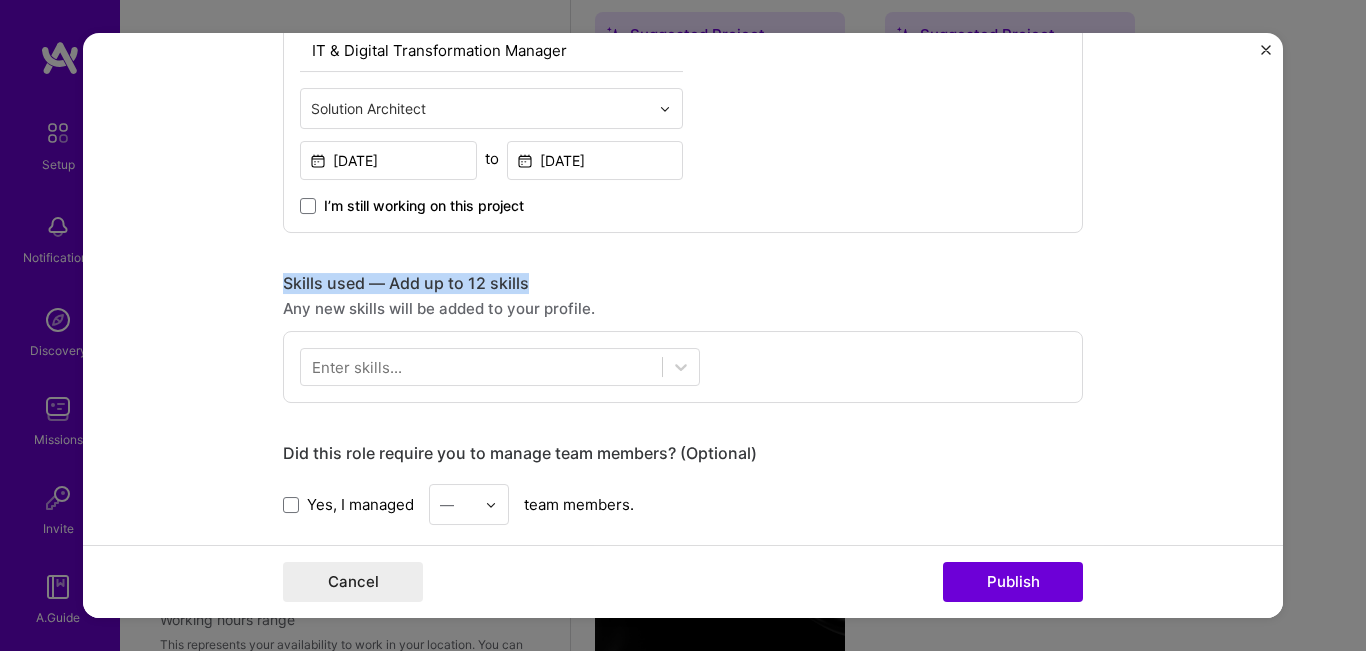 drag, startPoint x: 278, startPoint y: 284, endPoint x: 539, endPoint y: 268, distance: 261.48996 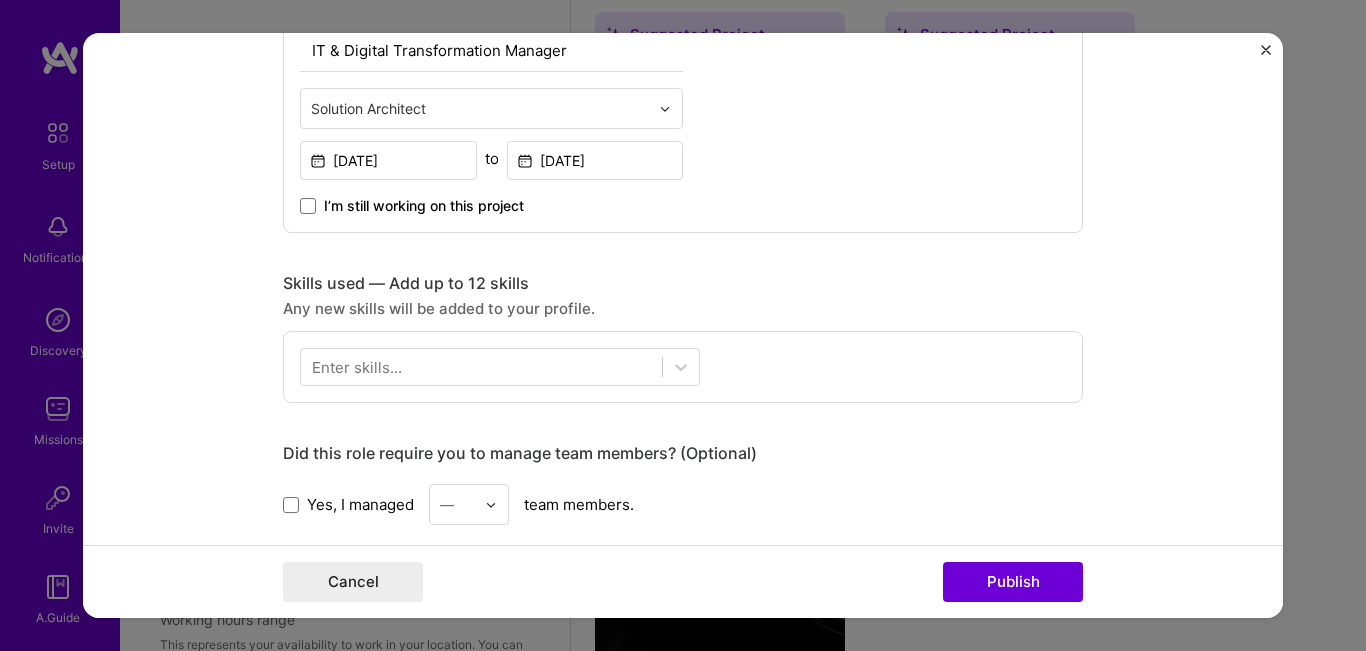 click on "Editing suggested project This project is suggested based on your LinkedIn, resume or A.Team activity. Project title Digital Operating Model Implementation Company Alyousuf Exchange
Project industry Industry 1 Project Link (Optional)
Drag and drop an image or   Upload file Upload file We recommend uploading at least 4 images. 1600x1200px or higher recommended. Max 5MB each. Role IT & Digital Transformation Manager Solution Architect Jan, 2019
to Jan, 2025
I’m still working on this project Skills used — Add up to 12 skills Any new skills will be added to your profile. Enter skills... Did this role require you to manage team members? (Optional) Yes, I managed — team members. Were you involved from inception to launch (0  ->  1)? (Optional) Zero to one is creation and development of a unique product from the ground up. I was involved in zero to one with this project   282 / 1,000" at bounding box center [683, 326] 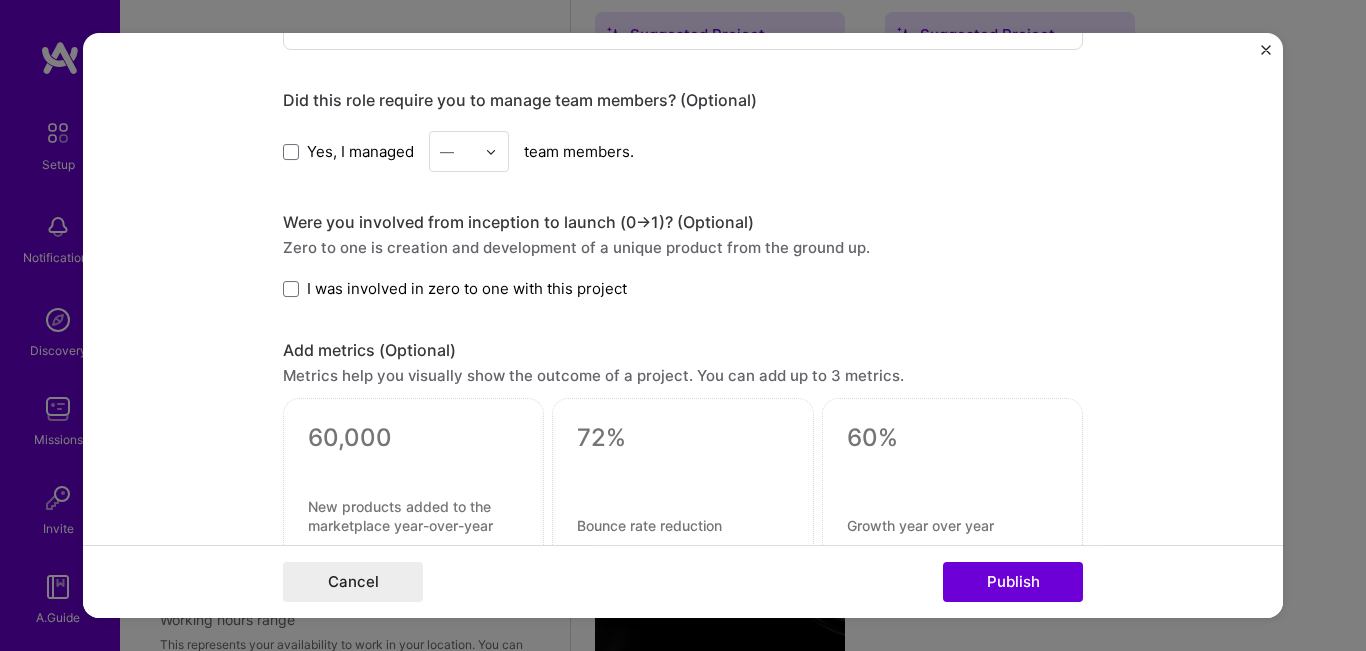 scroll, scrollTop: 1159, scrollLeft: 0, axis: vertical 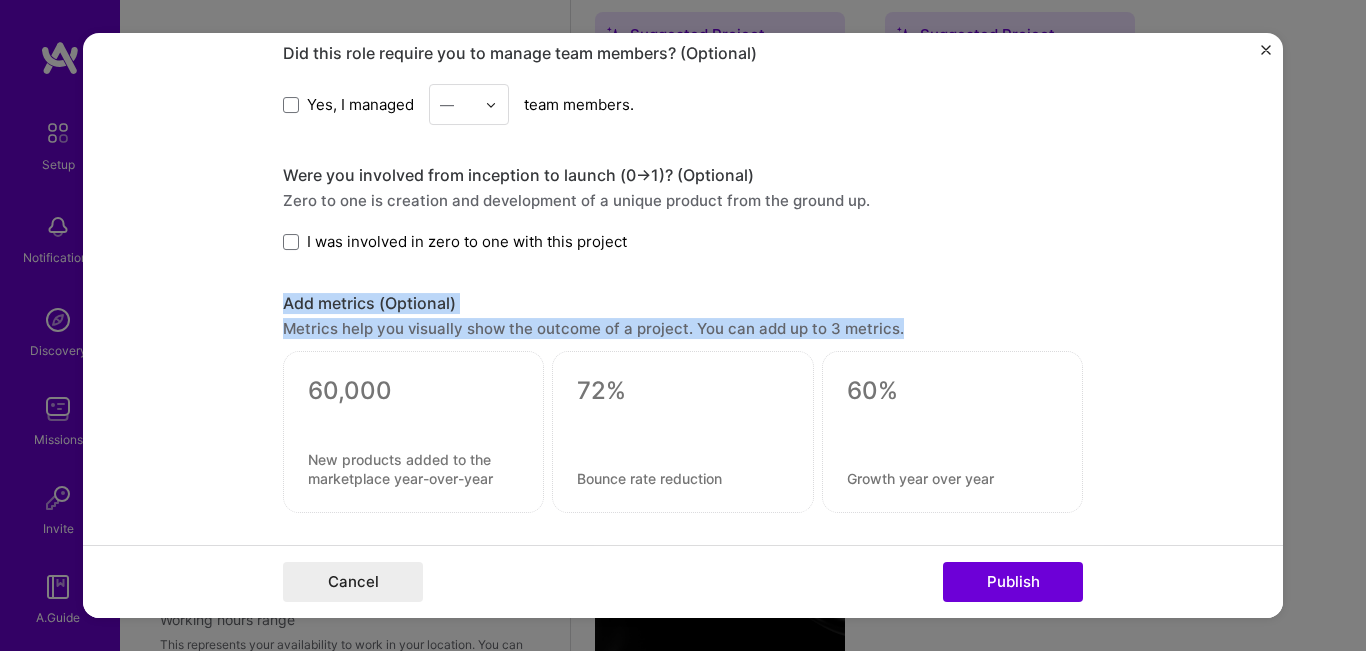 drag, startPoint x: 280, startPoint y: 304, endPoint x: 933, endPoint y: 333, distance: 653.6436 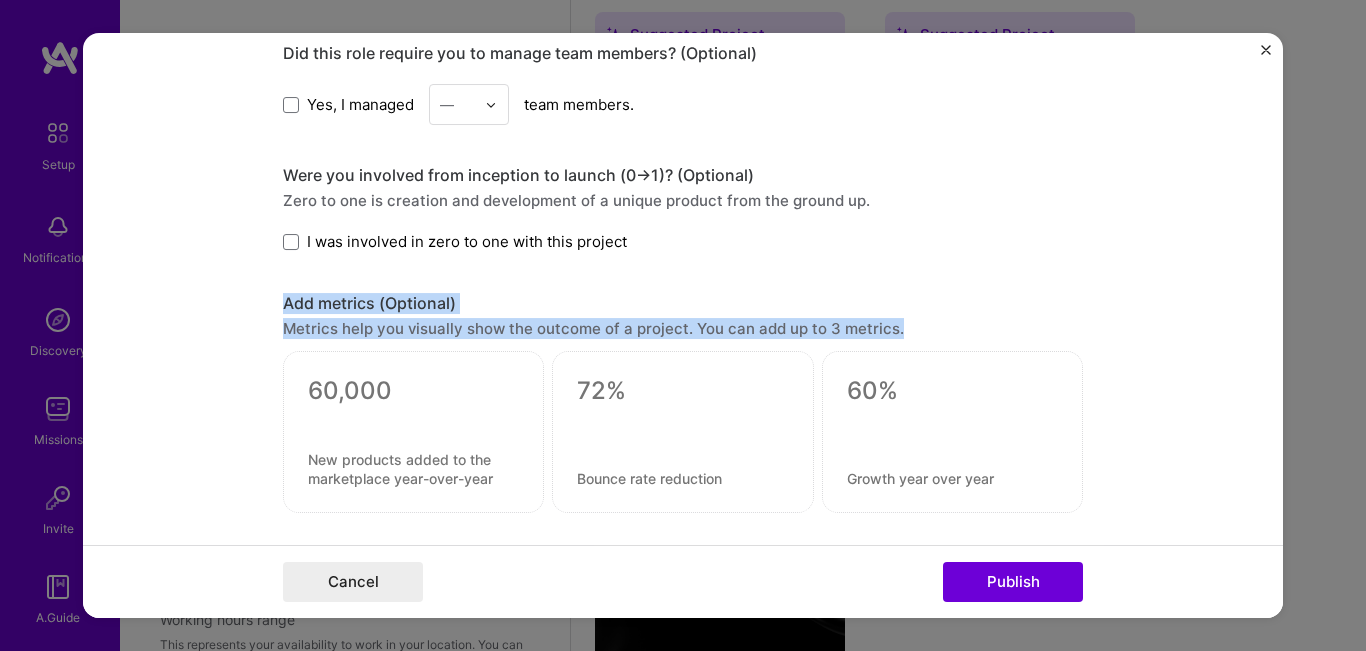 copy on "Add metrics (Optional) Metrics help you visually show the outcome of a project. You can add up to 3 metrics." 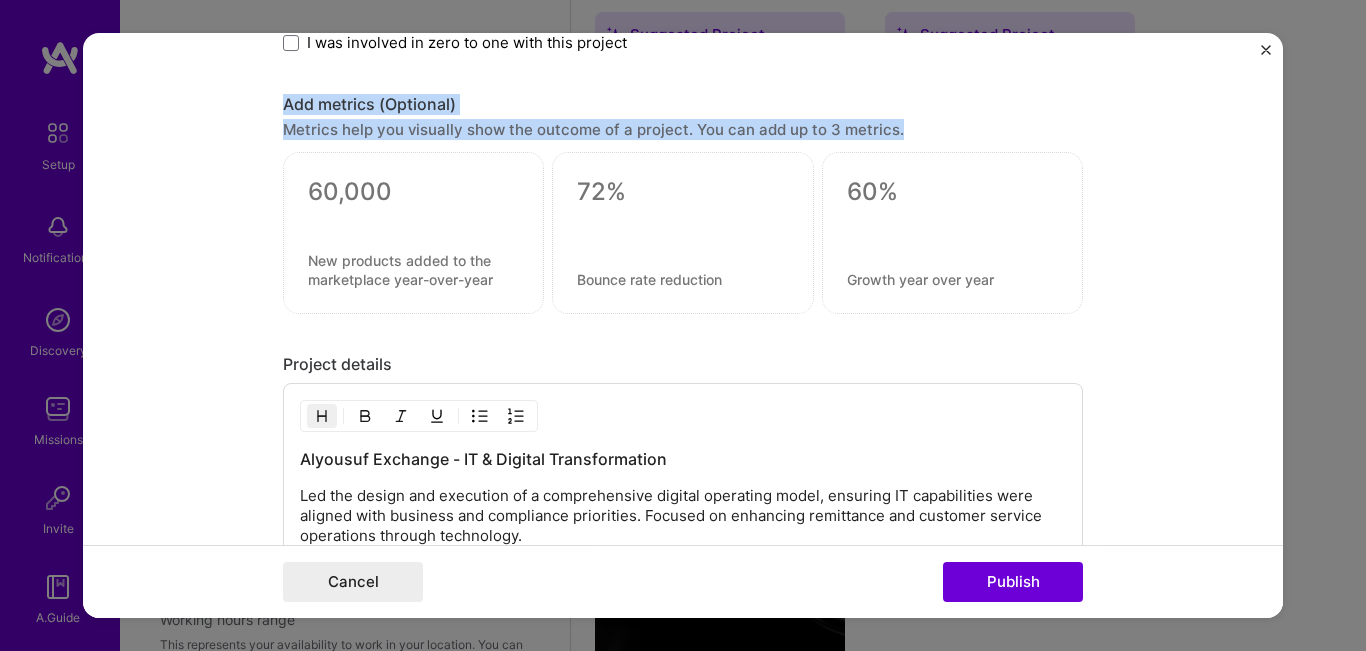 scroll, scrollTop: 1359, scrollLeft: 0, axis: vertical 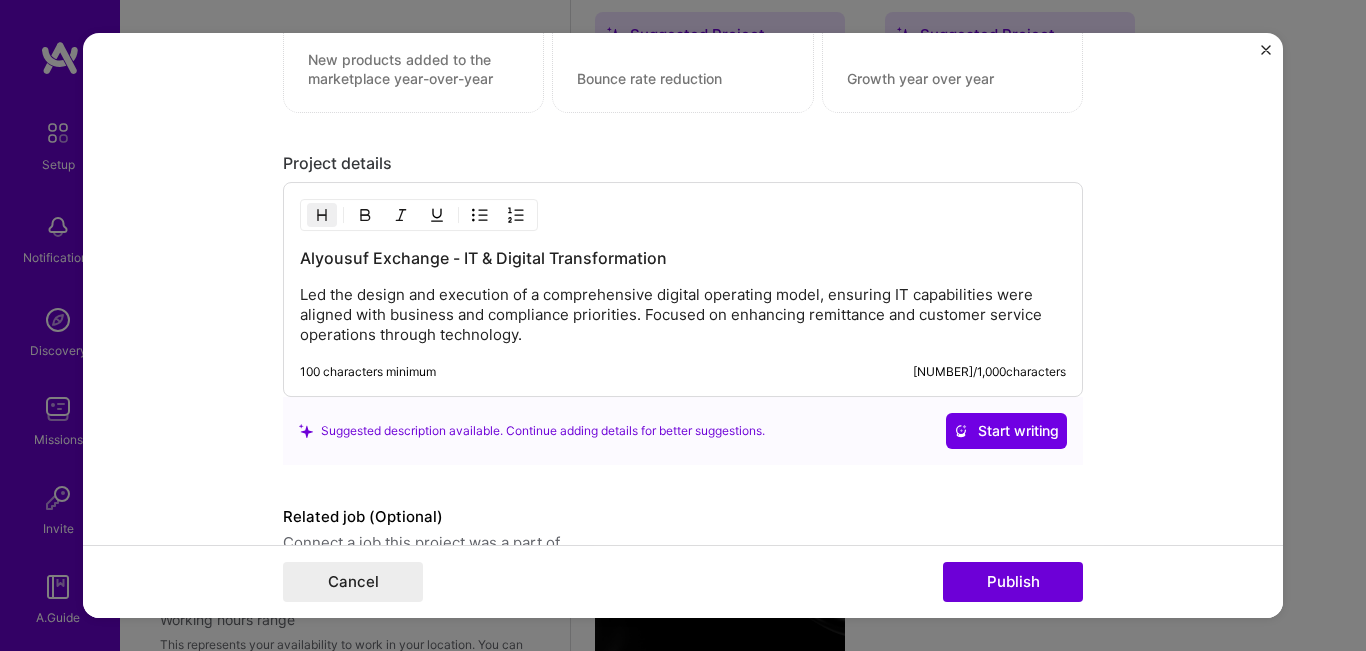 click on "Led the design and execution of a comprehensive digital operating model, ensuring IT capabilities were aligned with business and compliance priorities. Focused on enhancing remittance and customer service operations through technology." at bounding box center (683, 315) 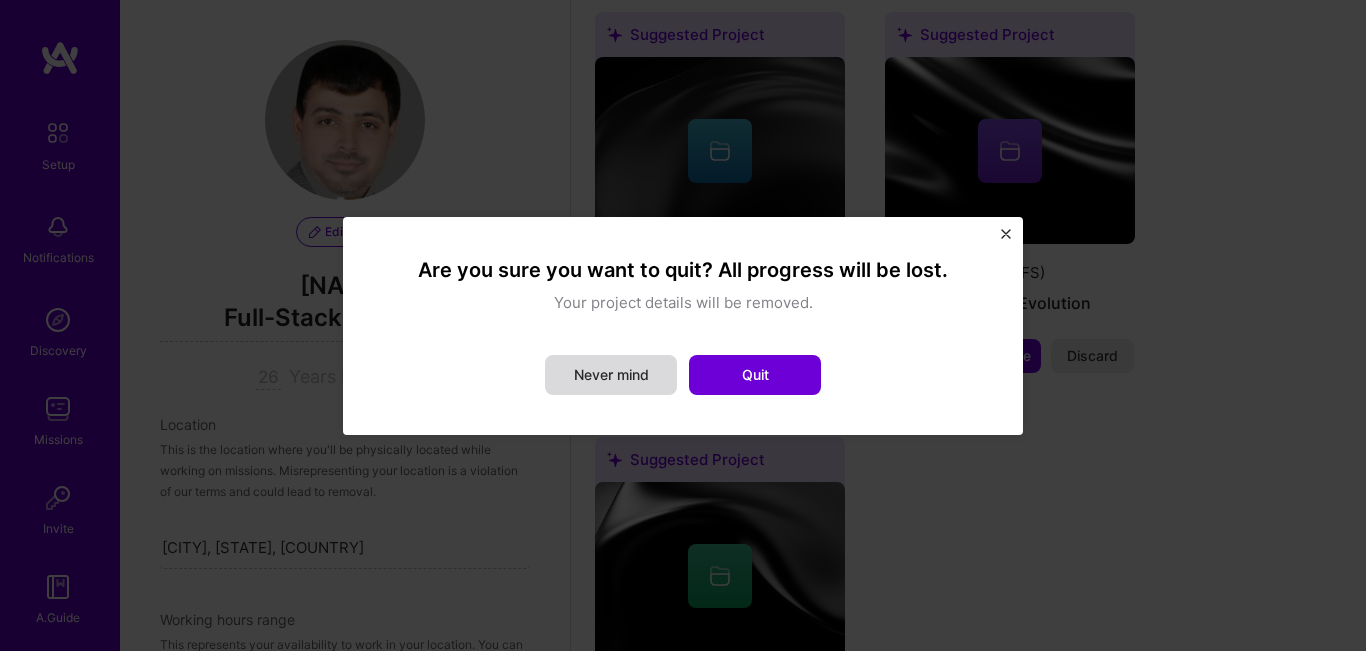 click on "Never mind" at bounding box center (611, 375) 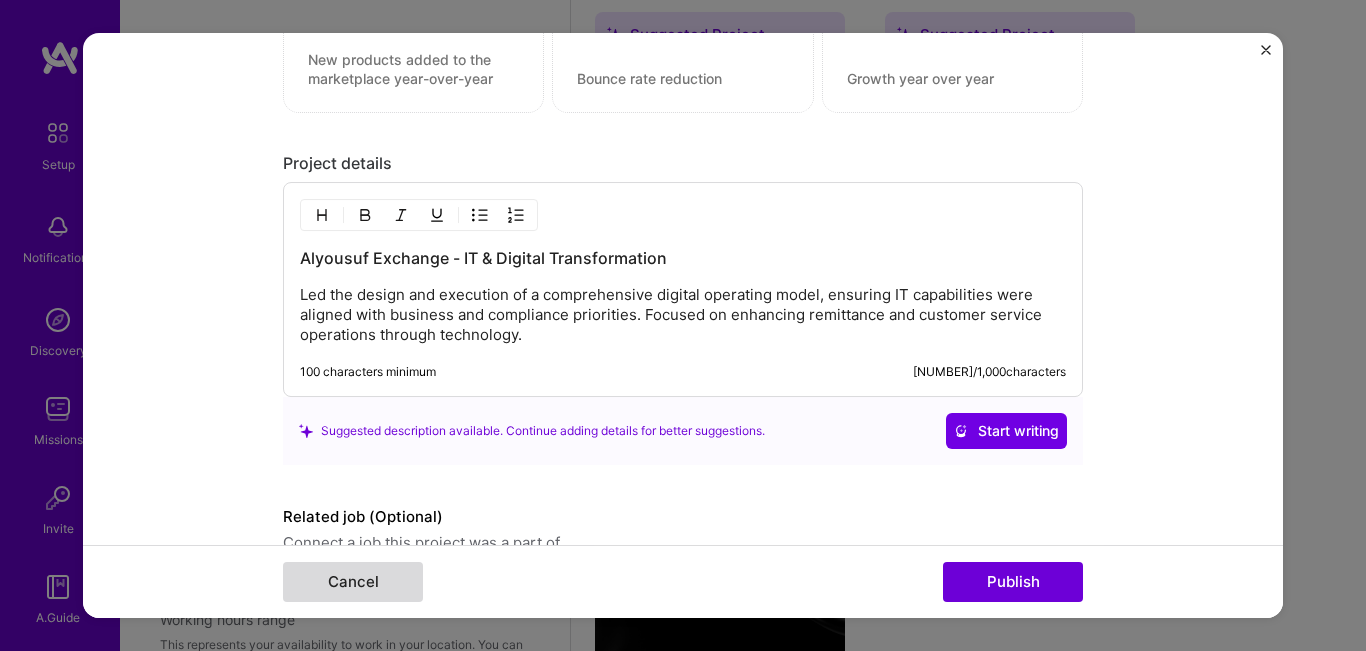 click on "Cancel" at bounding box center (353, 582) 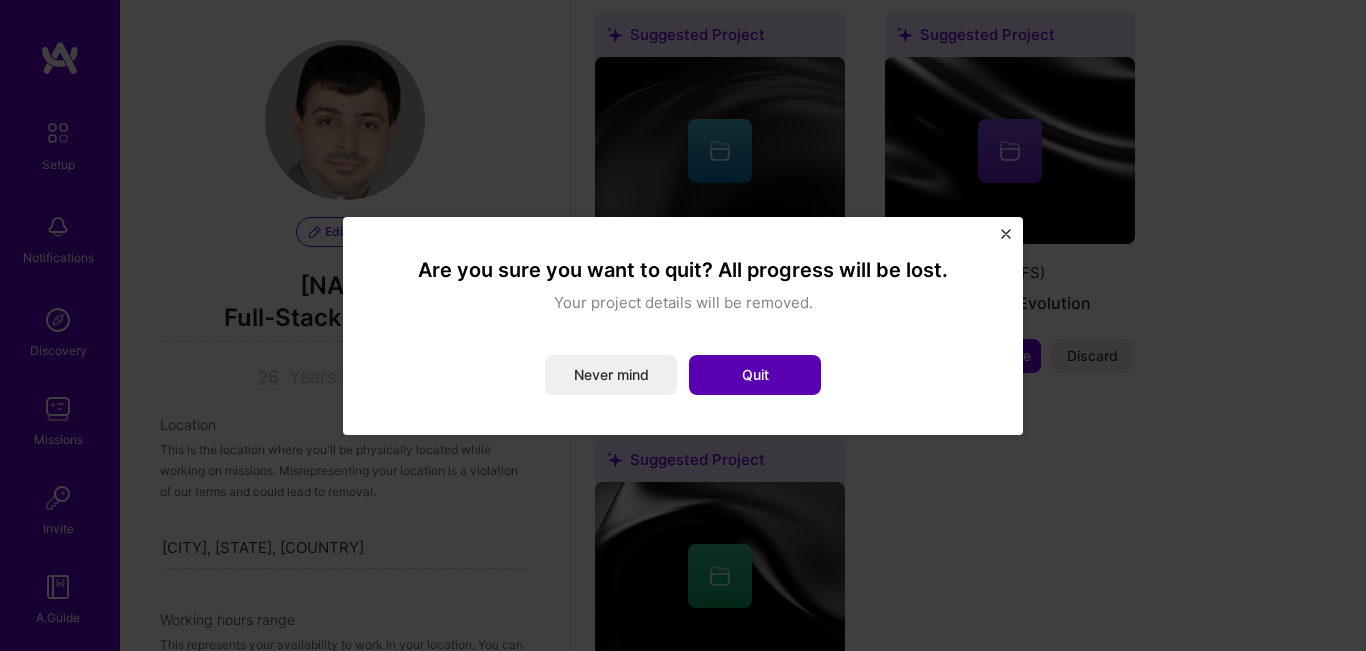 click on "Quit" at bounding box center (755, 375) 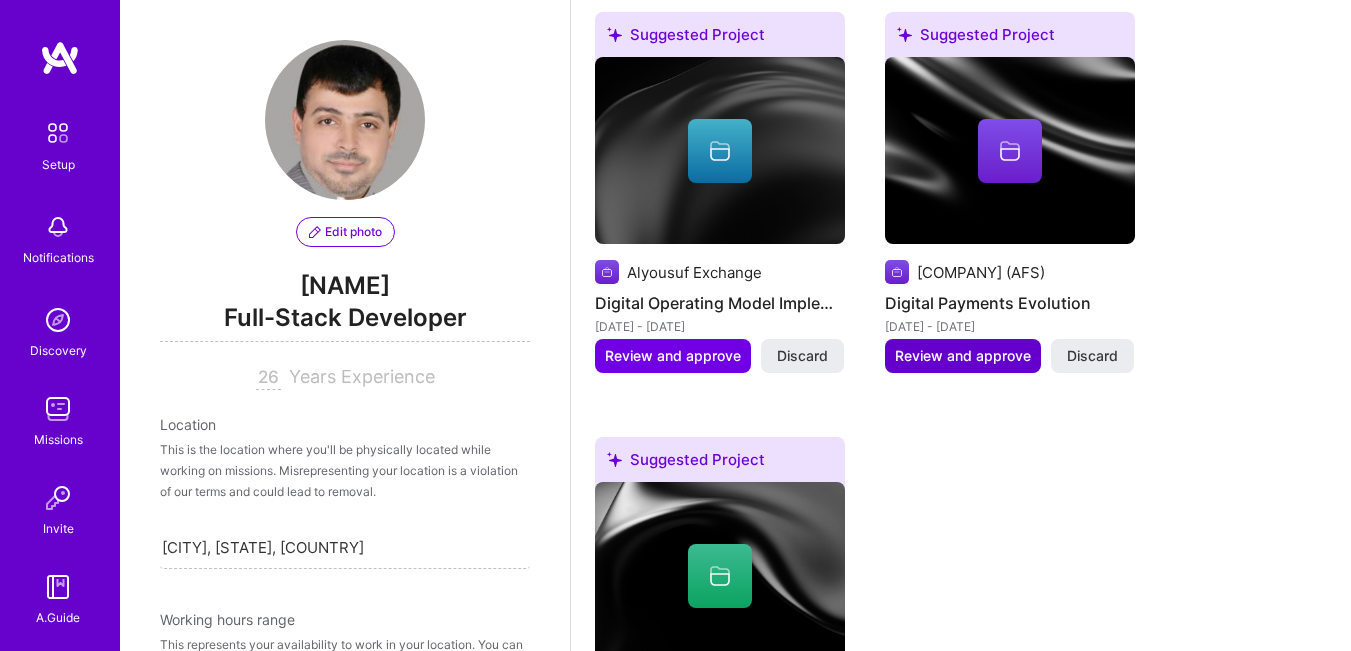 click on "Review and approve" at bounding box center (963, 356) 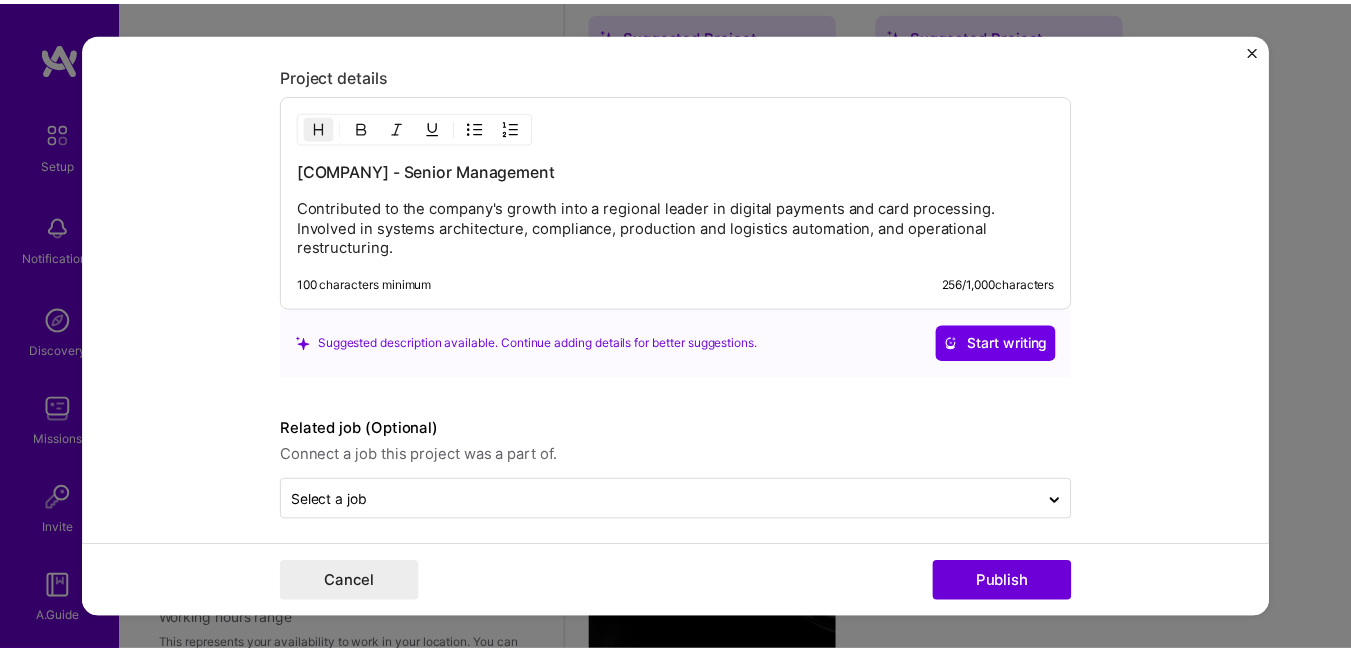 scroll, scrollTop: 1736, scrollLeft: 0, axis: vertical 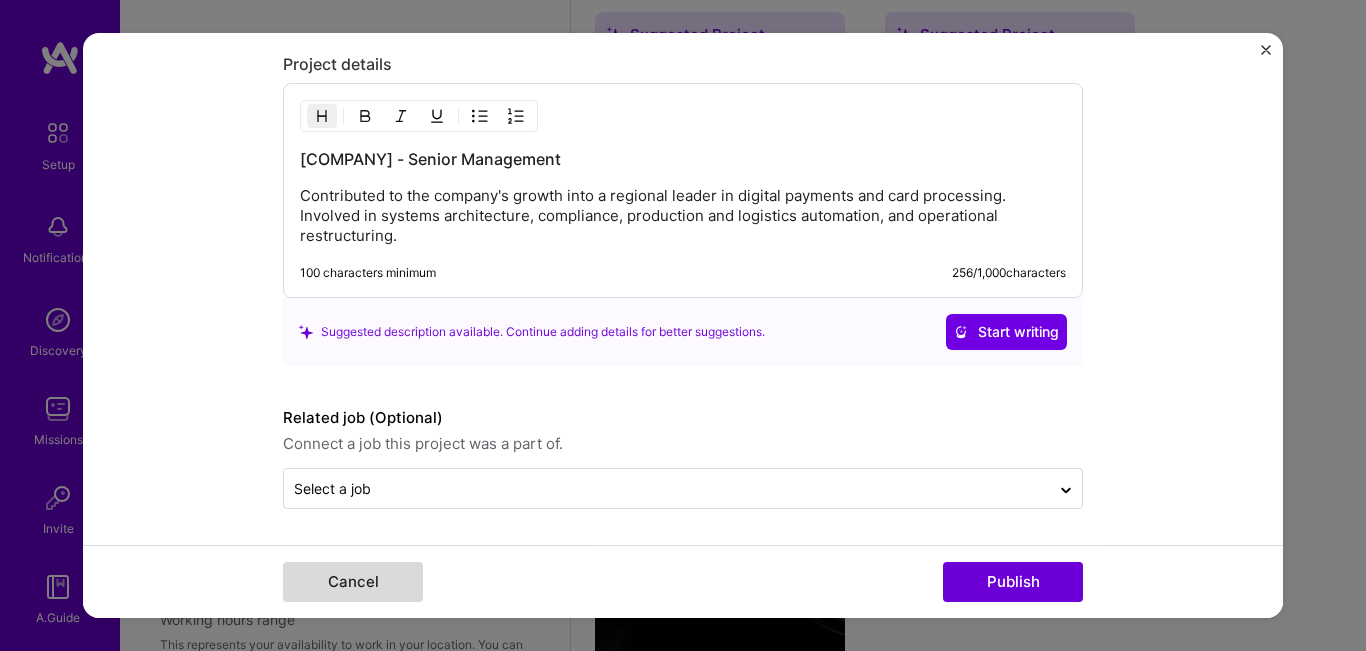 click on "Cancel" at bounding box center [353, 582] 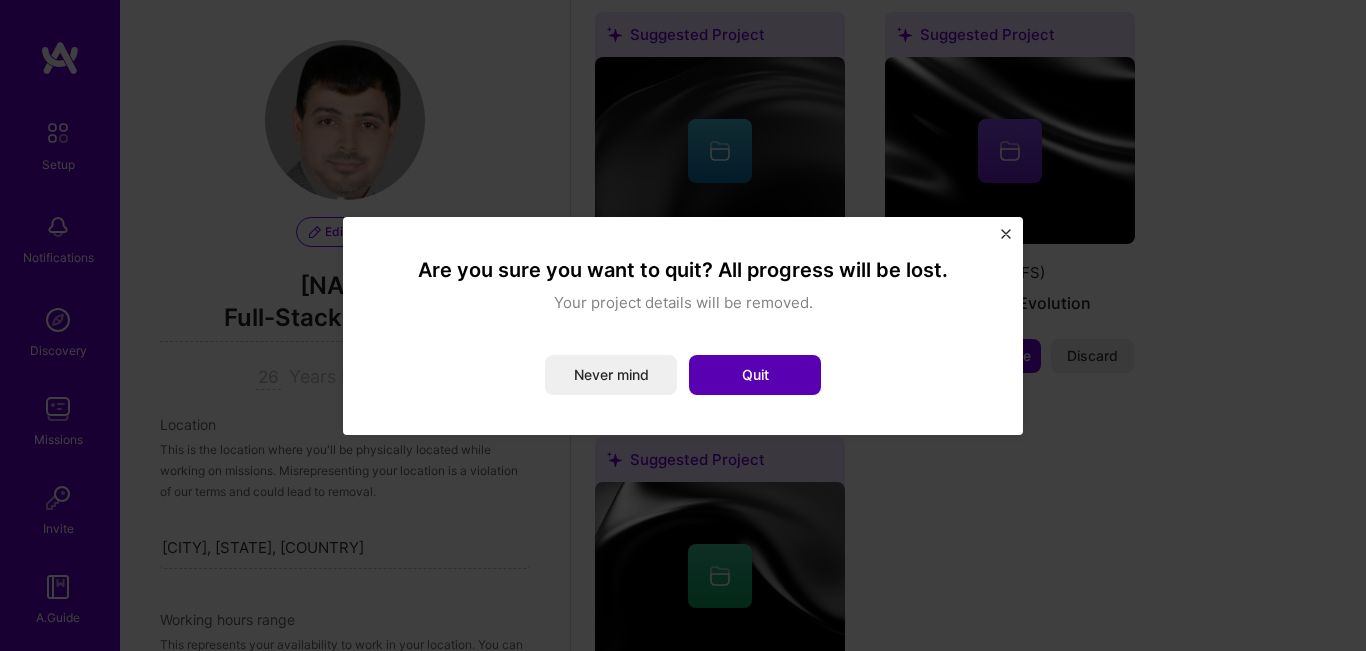 click on "Quit" at bounding box center (755, 375) 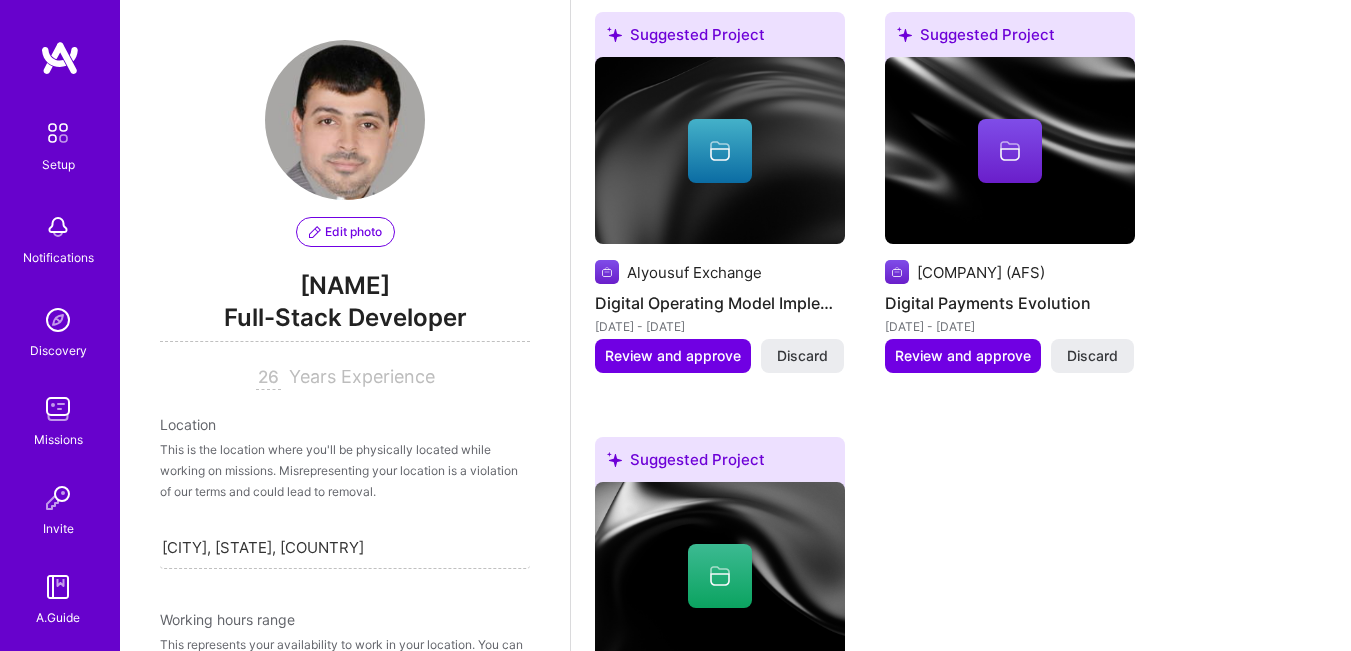 type 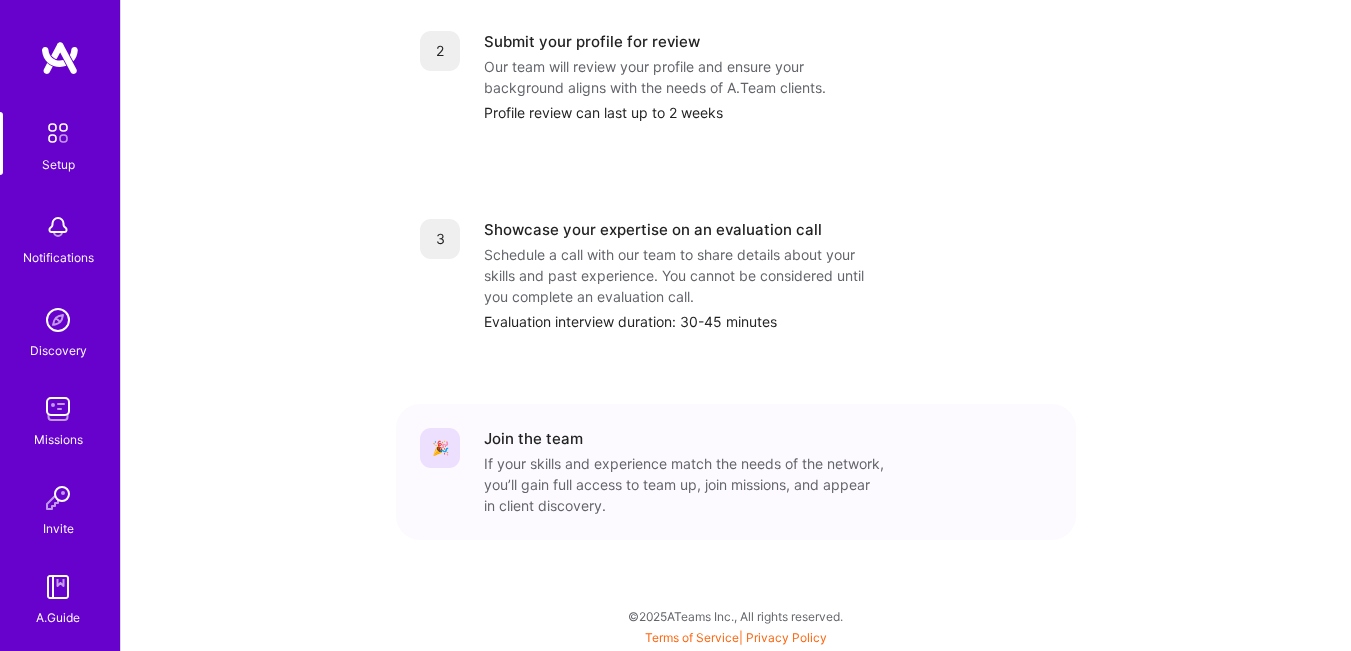 scroll, scrollTop: 169, scrollLeft: 0, axis: vertical 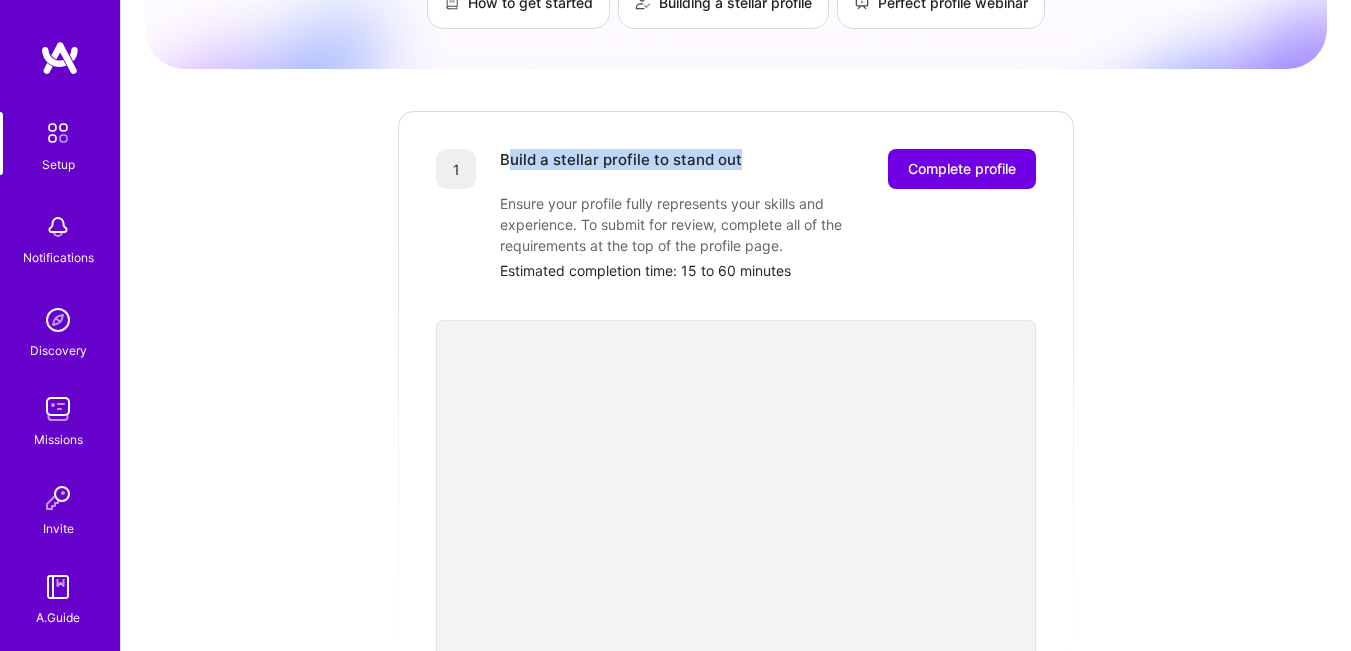 drag, startPoint x: 505, startPoint y: 159, endPoint x: 745, endPoint y: 160, distance: 240.00209 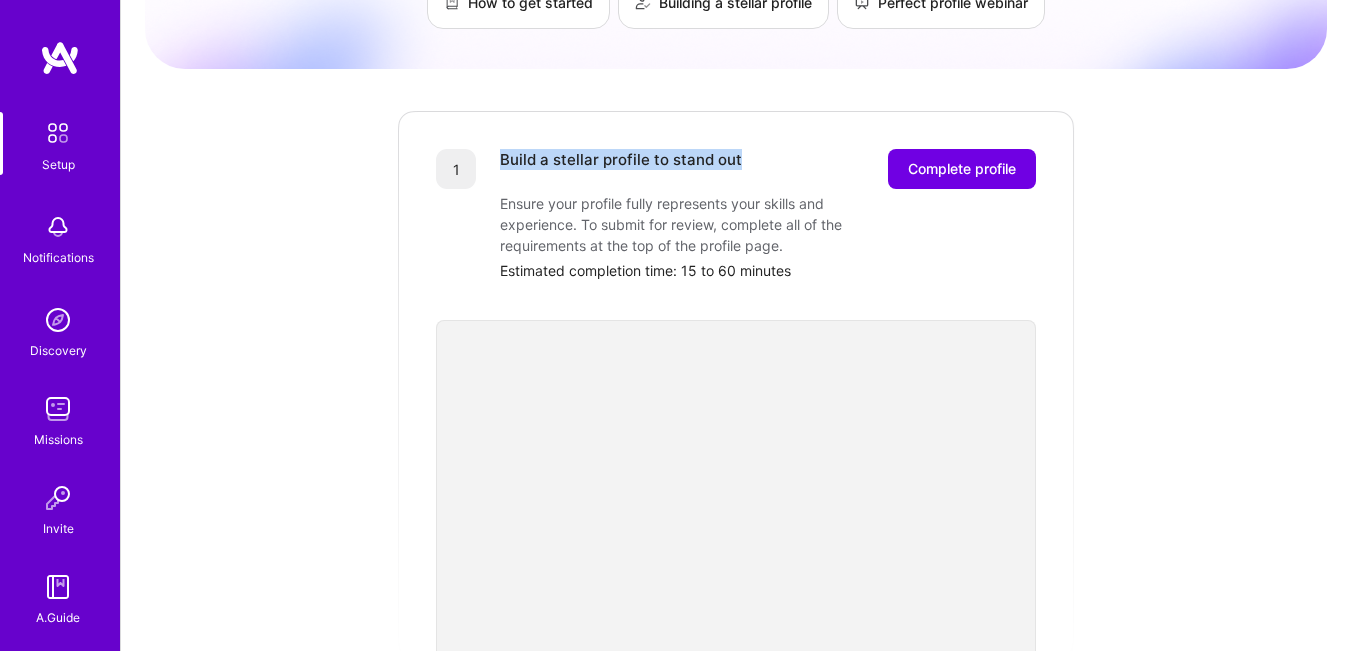 drag, startPoint x: 752, startPoint y: 160, endPoint x: 491, endPoint y: 165, distance: 261.04788 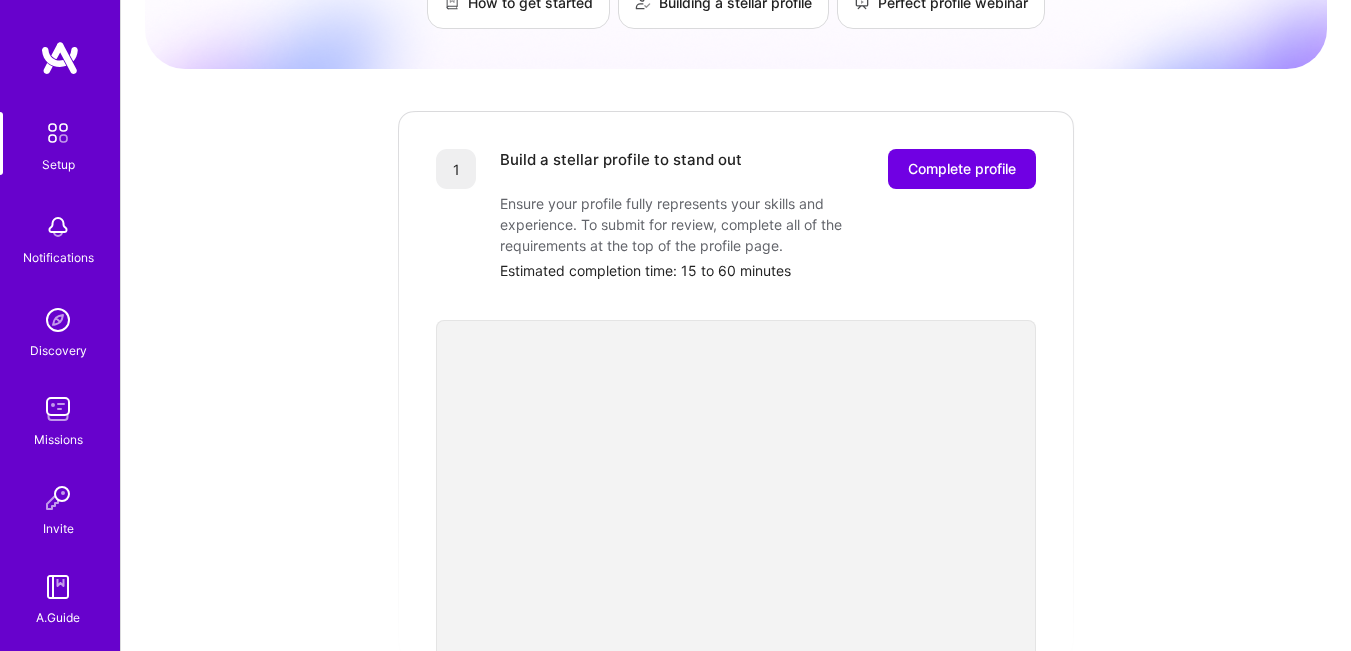 click on "Getting started as an A.Team Builder Complete the steps below to request to join A.Team, a network of world-class builders pursuing their craft with autonomy. How to get started Building a stellar profile Perfect profile webinar 1 Build a stellar profile to stand out Complete profile Ensure your profile fully represents your skills and experience. To submit for review, complete all of the requirements at the top of the profile page. Estimated completion time: 15 to 60 minutes 2 Submit your profile for review Our team will review your profile and ensure your background aligns with the needs of A.Team clients. Profile review can last up to 2 weeks 3 Showcase your expertise on an evaluation call Schedule a call with our team to share details about your skills and past experience. You cannot be considered until you complete an evaluation call. Evaluation interview duration: 30-45 minutes 🎉 Join the team" at bounding box center [736, 591] 